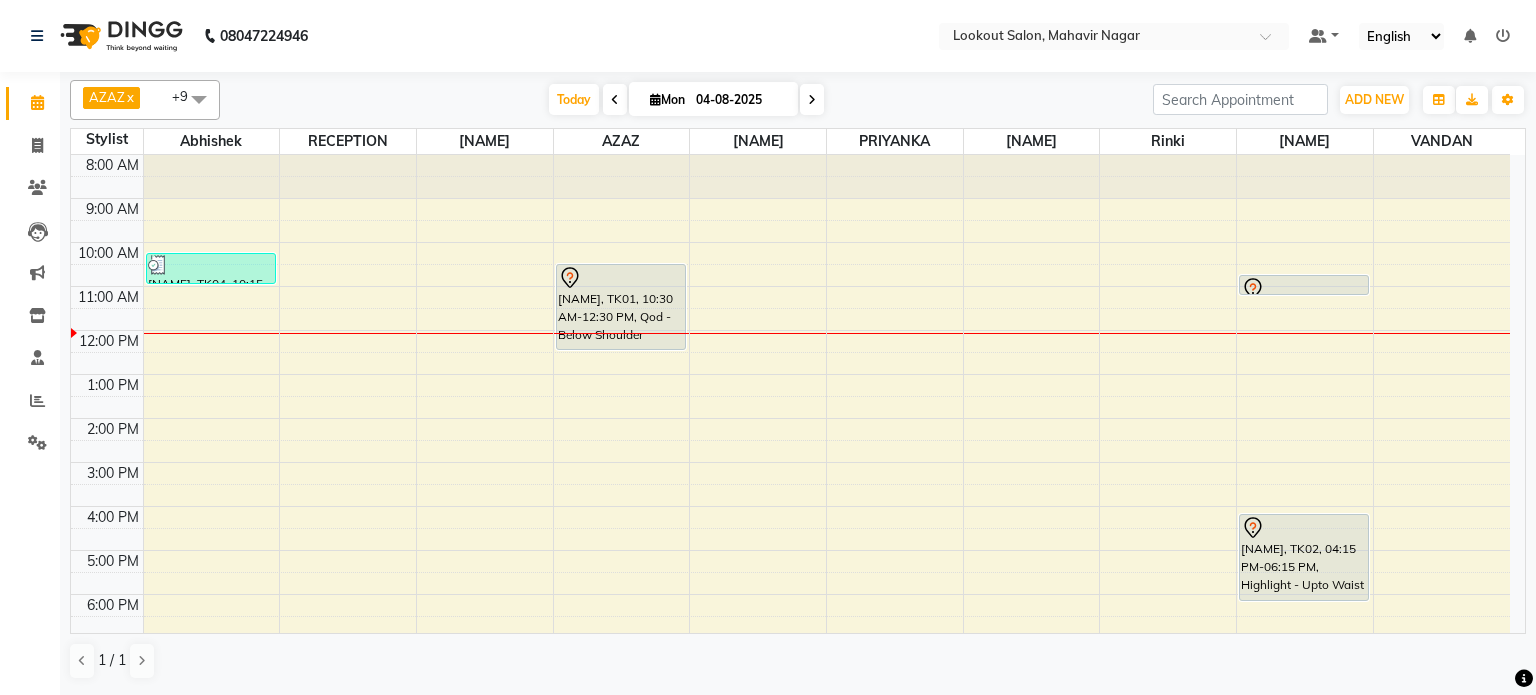 scroll, scrollTop: 0, scrollLeft: 0, axis: both 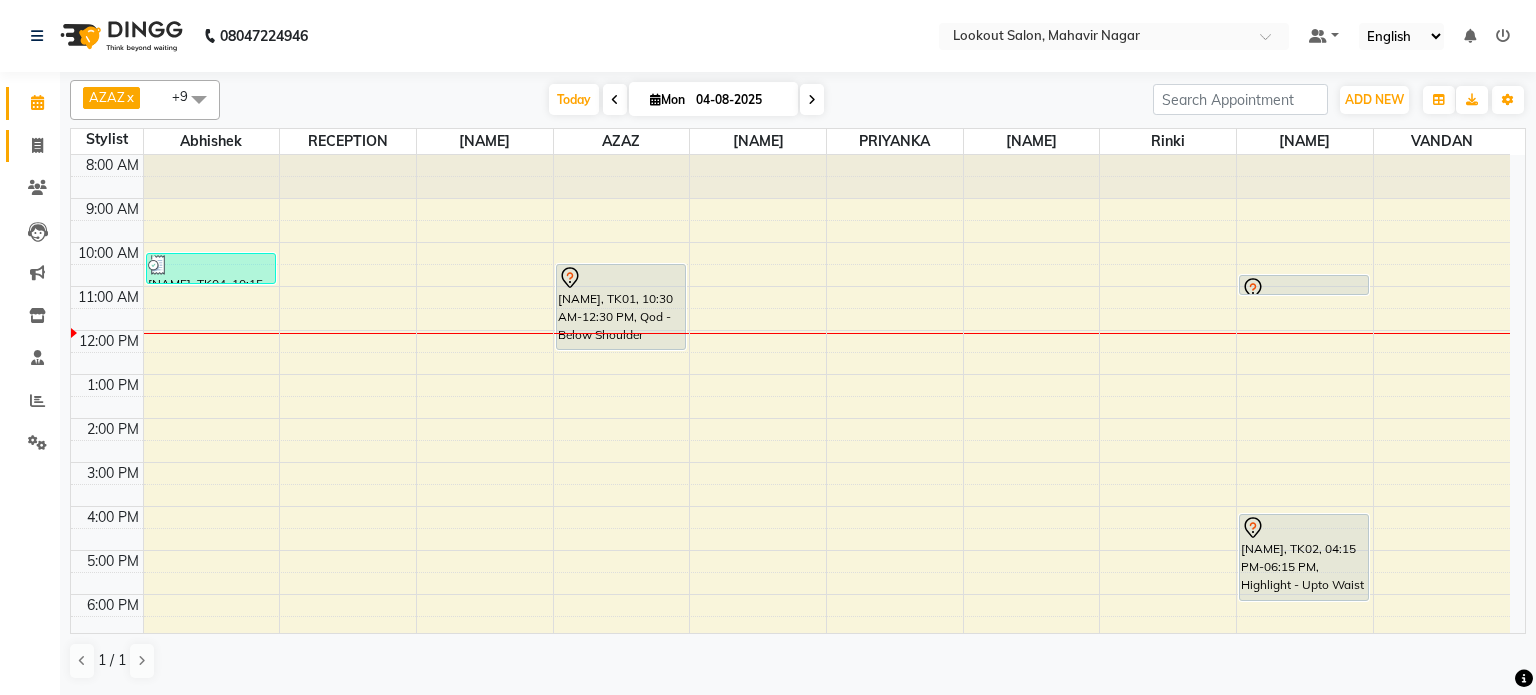 click on "Invoice" 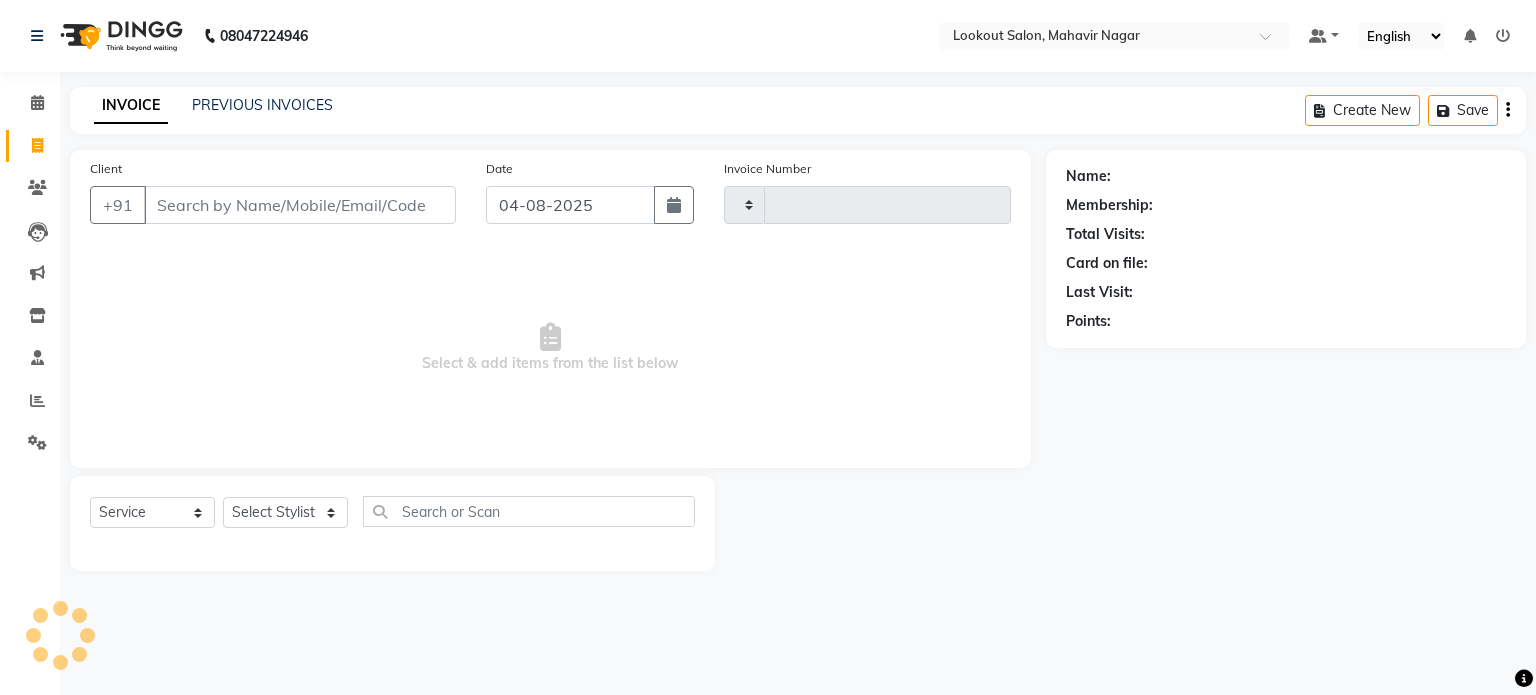 type on "1510" 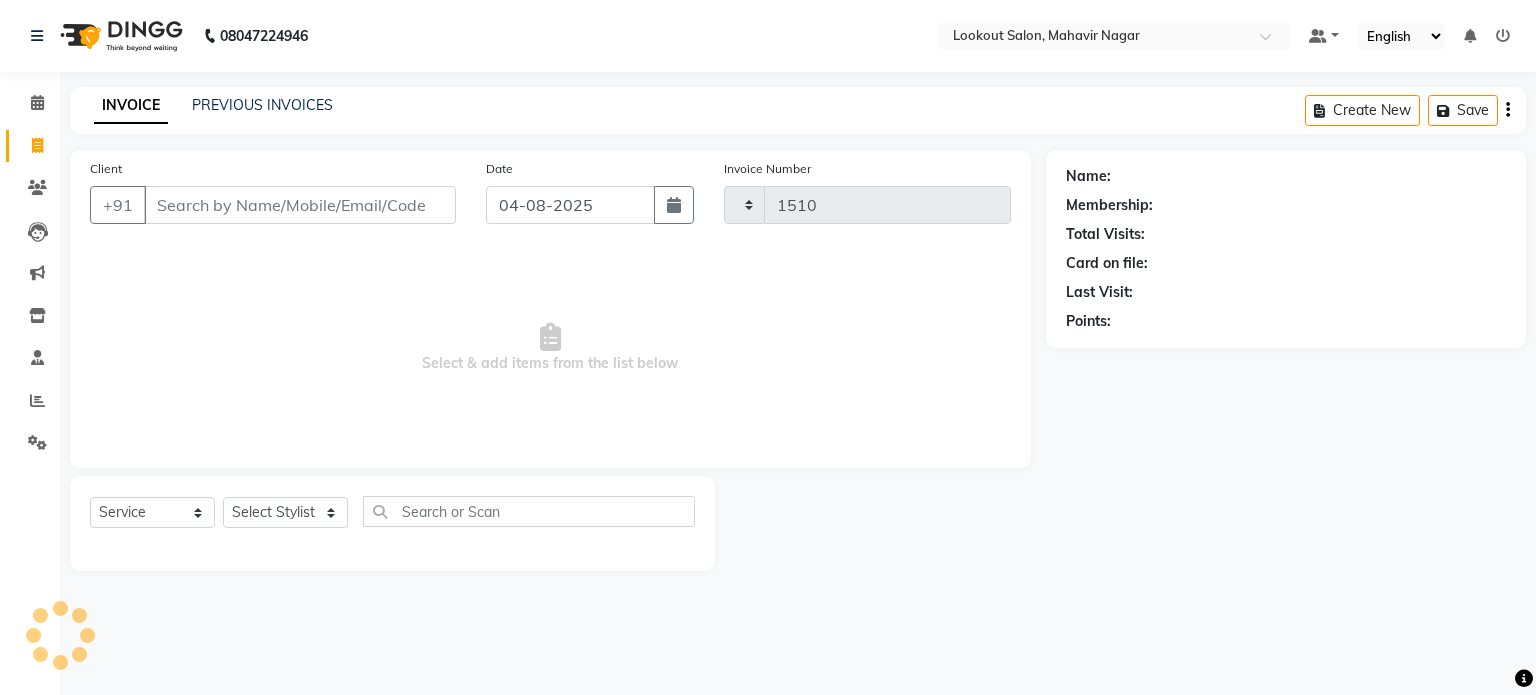 select on "150" 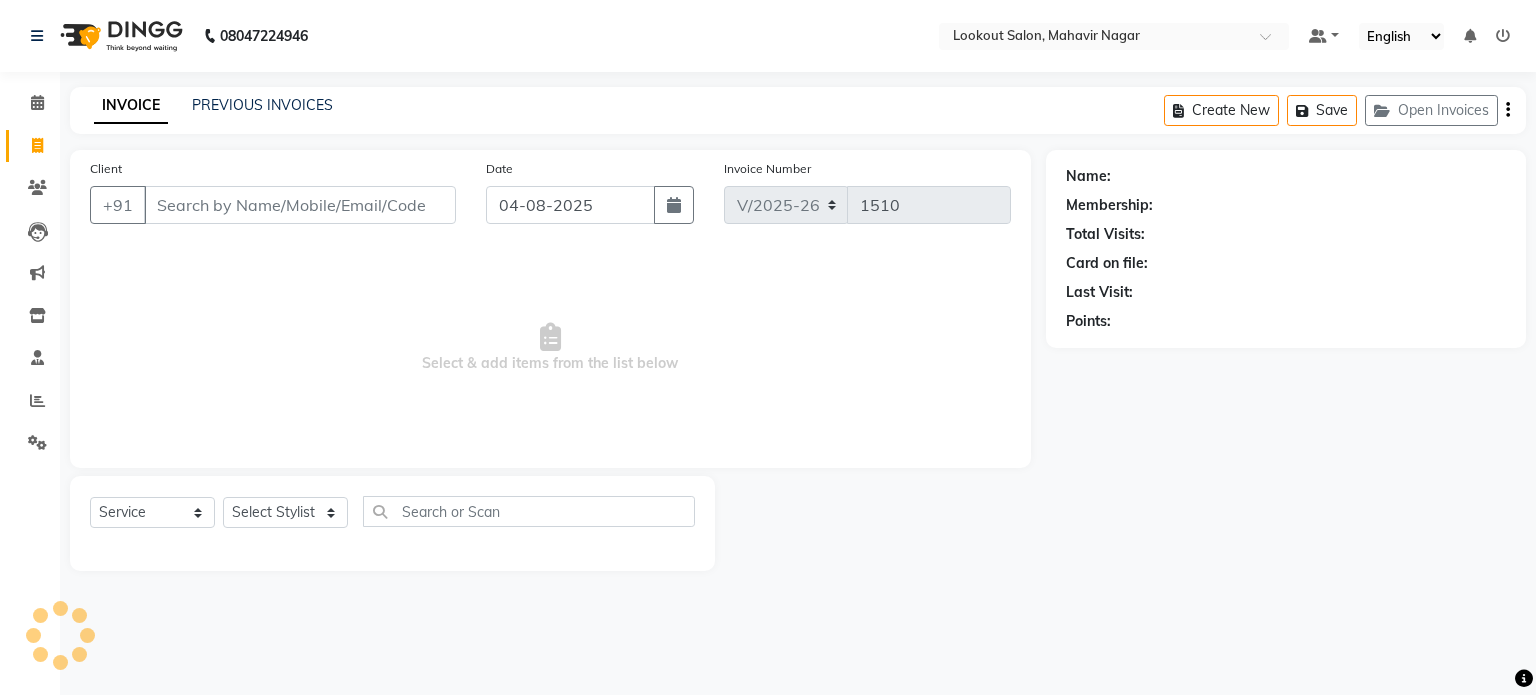 click on "Client" at bounding box center (300, 205) 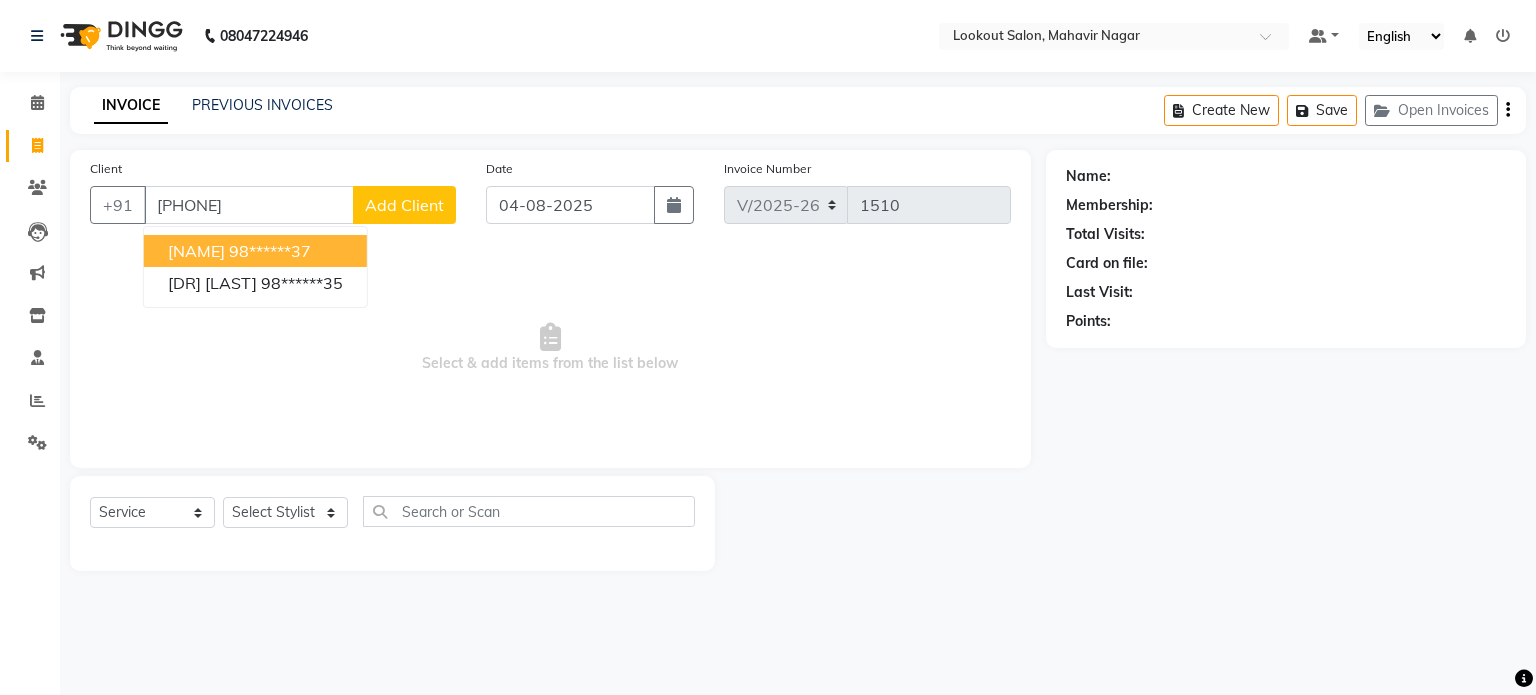 type on "[PHONE]" 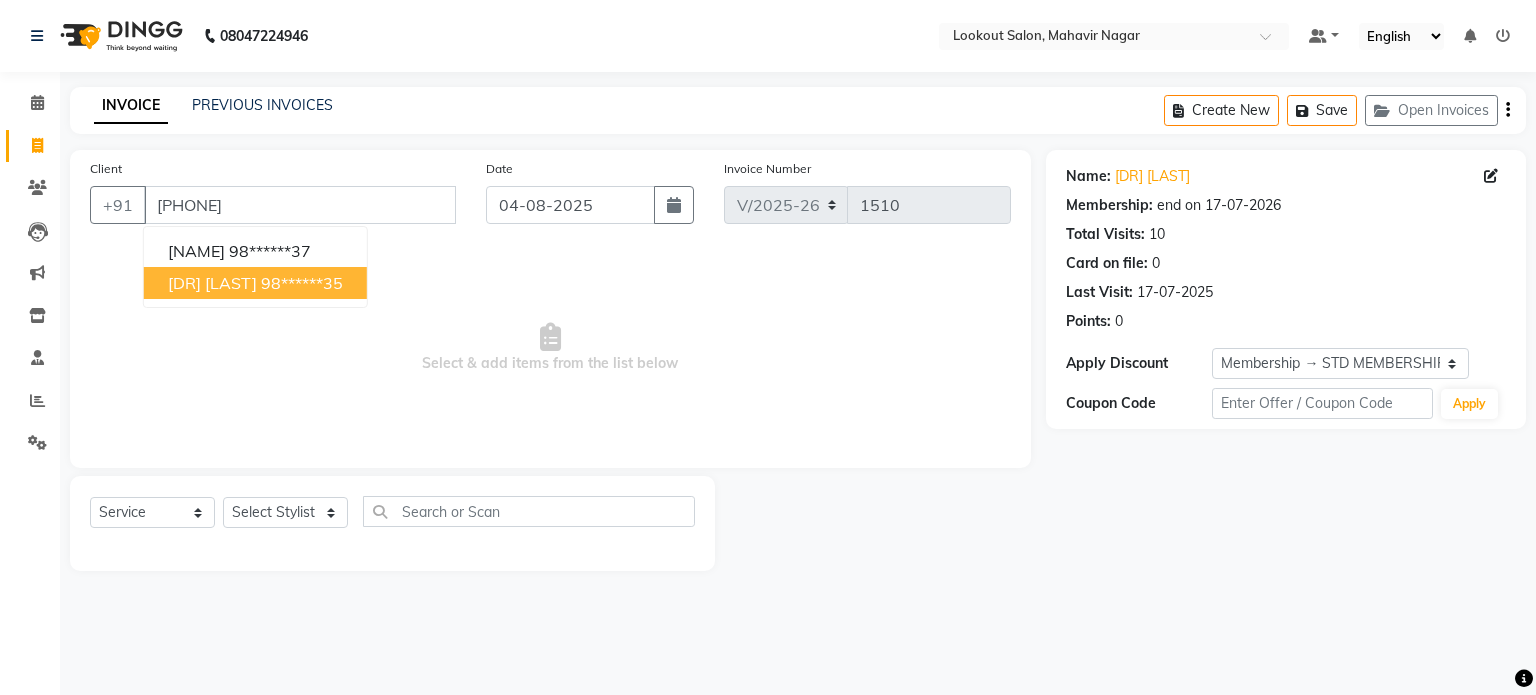 click on "98******35" at bounding box center [302, 283] 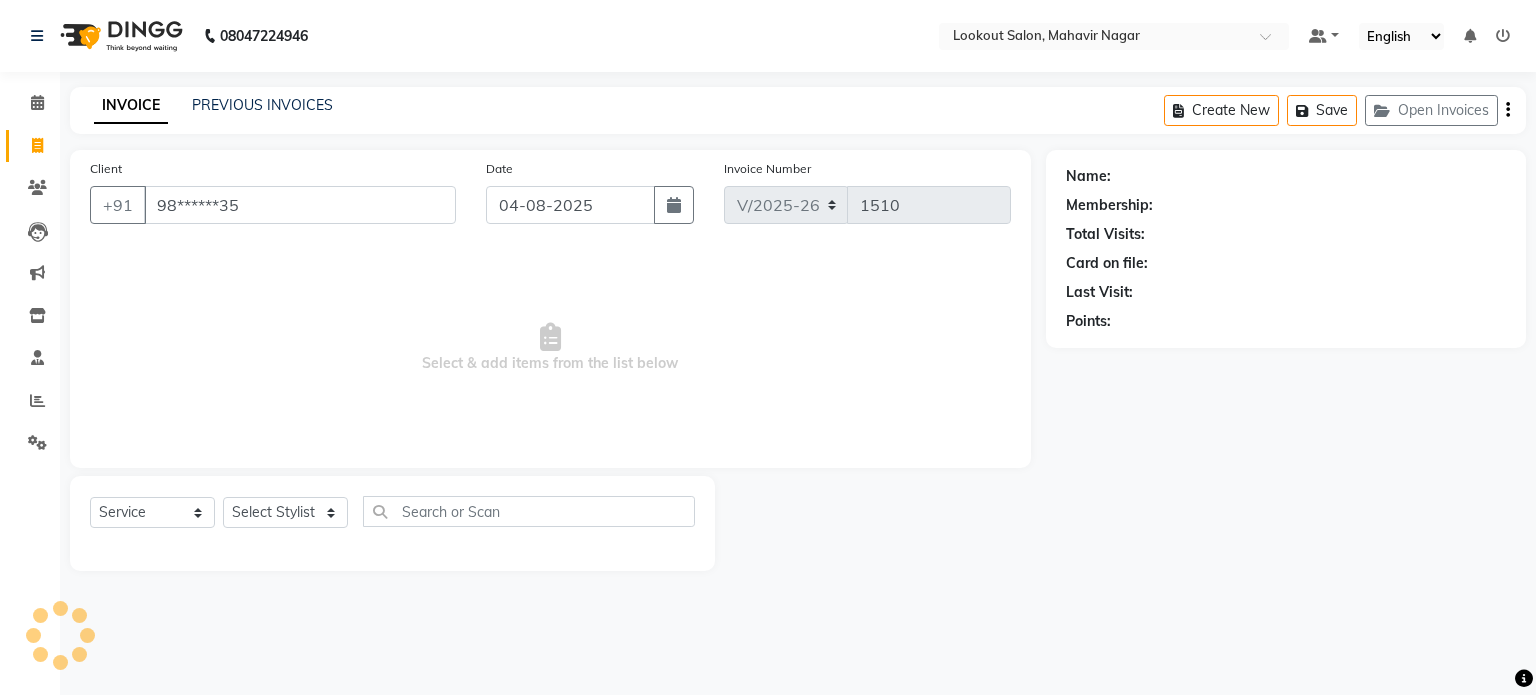 select on "1: Object" 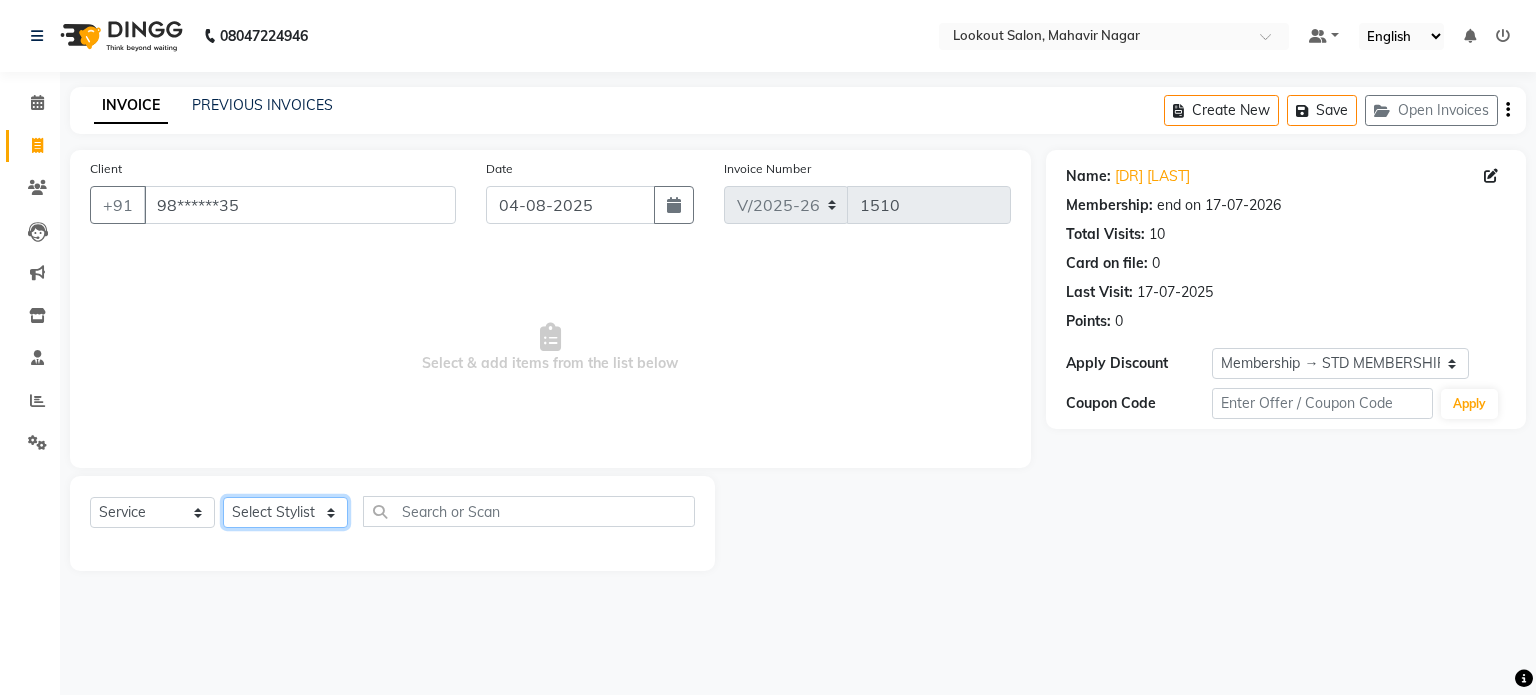 click on "Select Stylist [NAME] [NAME] [NAME] [NAME] [NAME] [NAME] [NAME] [NAME] [NAME] [NAME]" 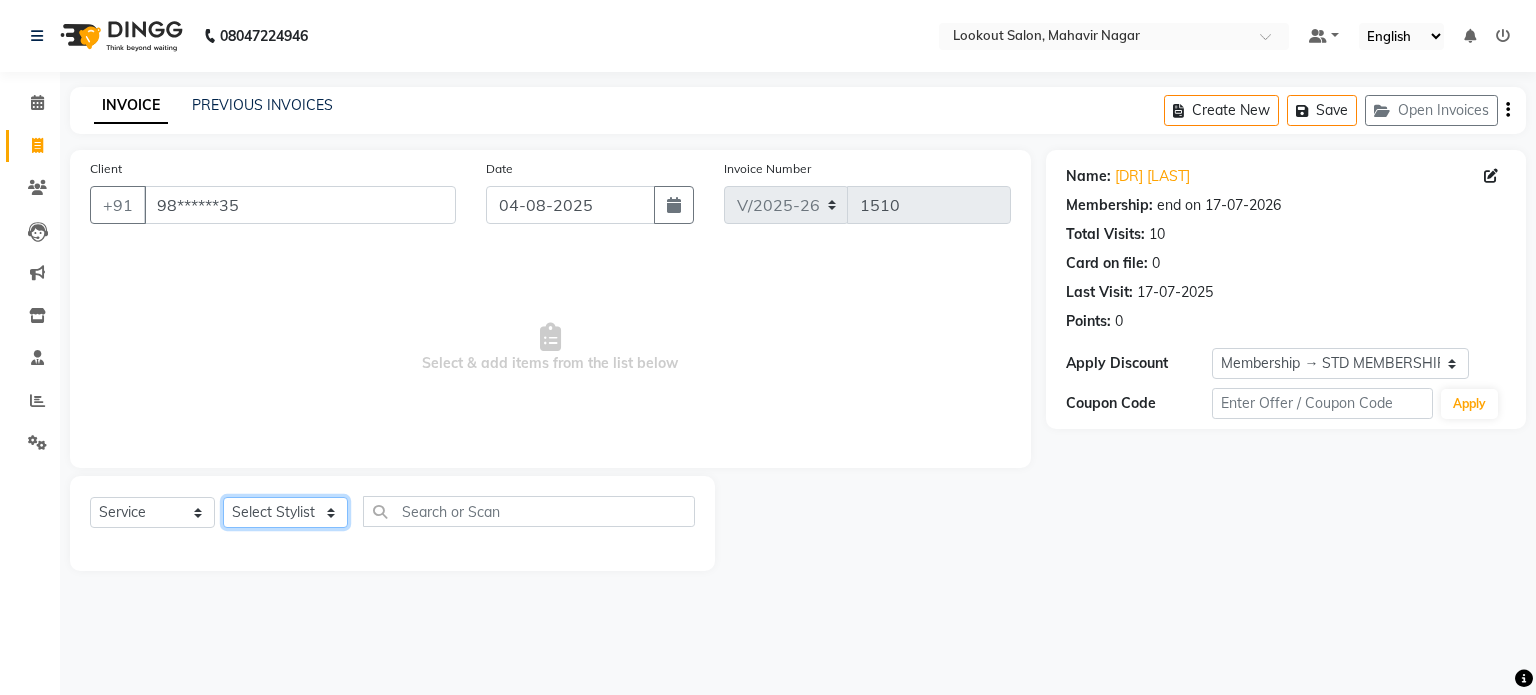 select on "70097" 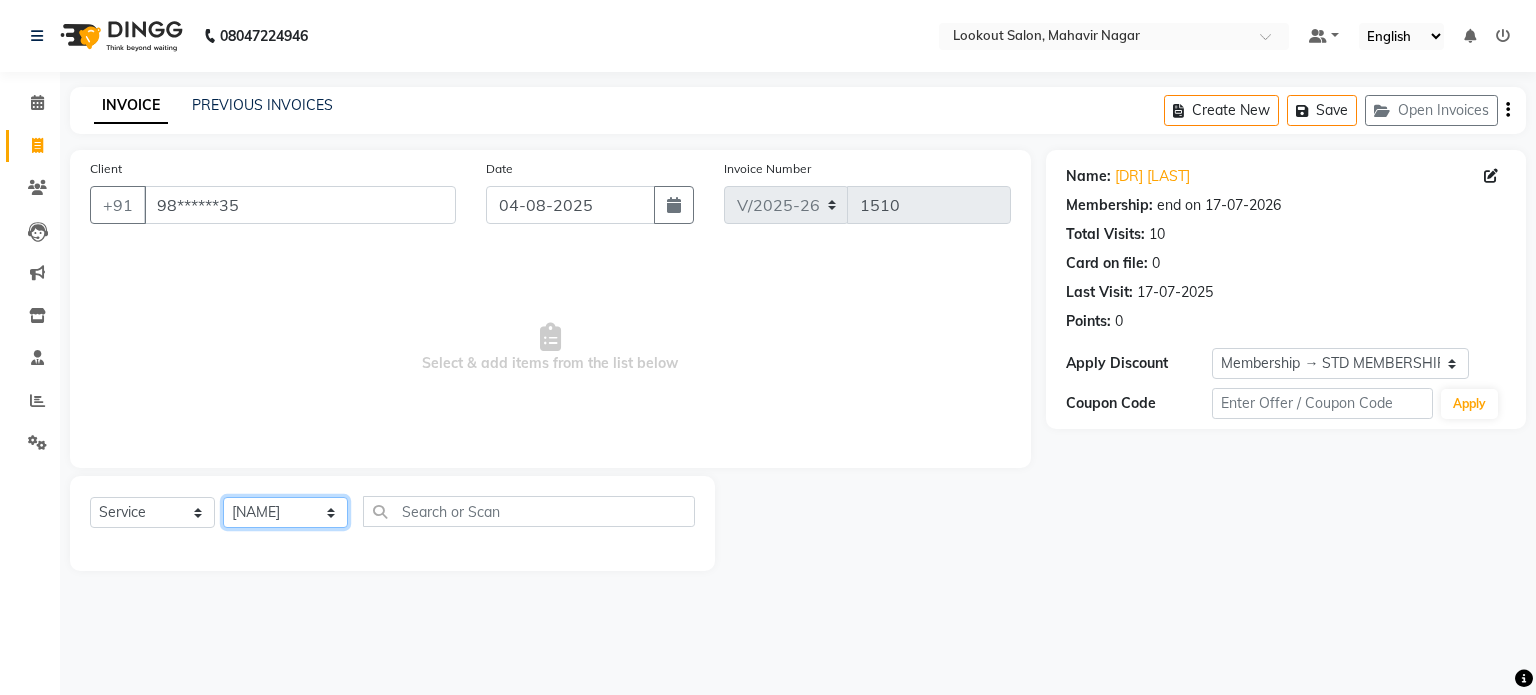 click on "Select Stylist [NAME] [NAME] [NAME] [NAME] [NAME] [NAME] [NAME] [NAME] [NAME] [NAME]" 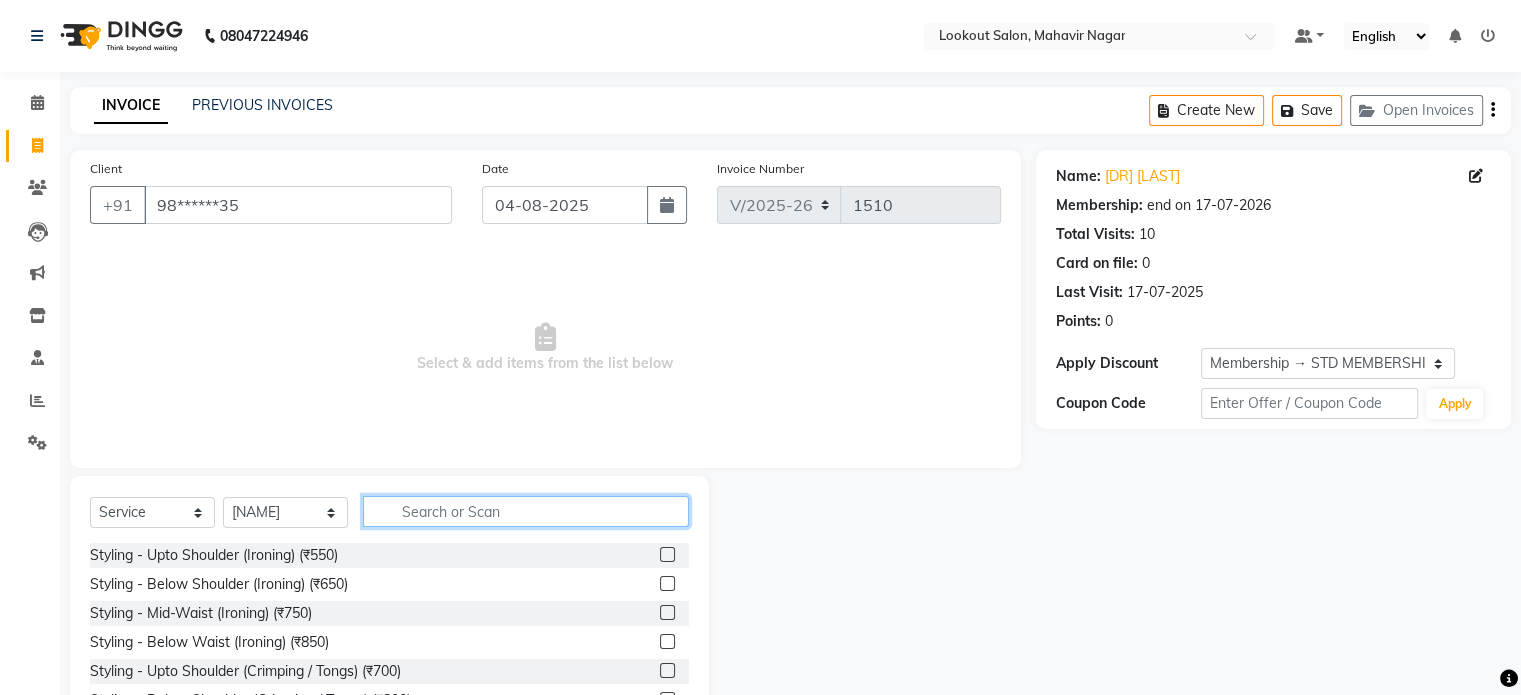 click 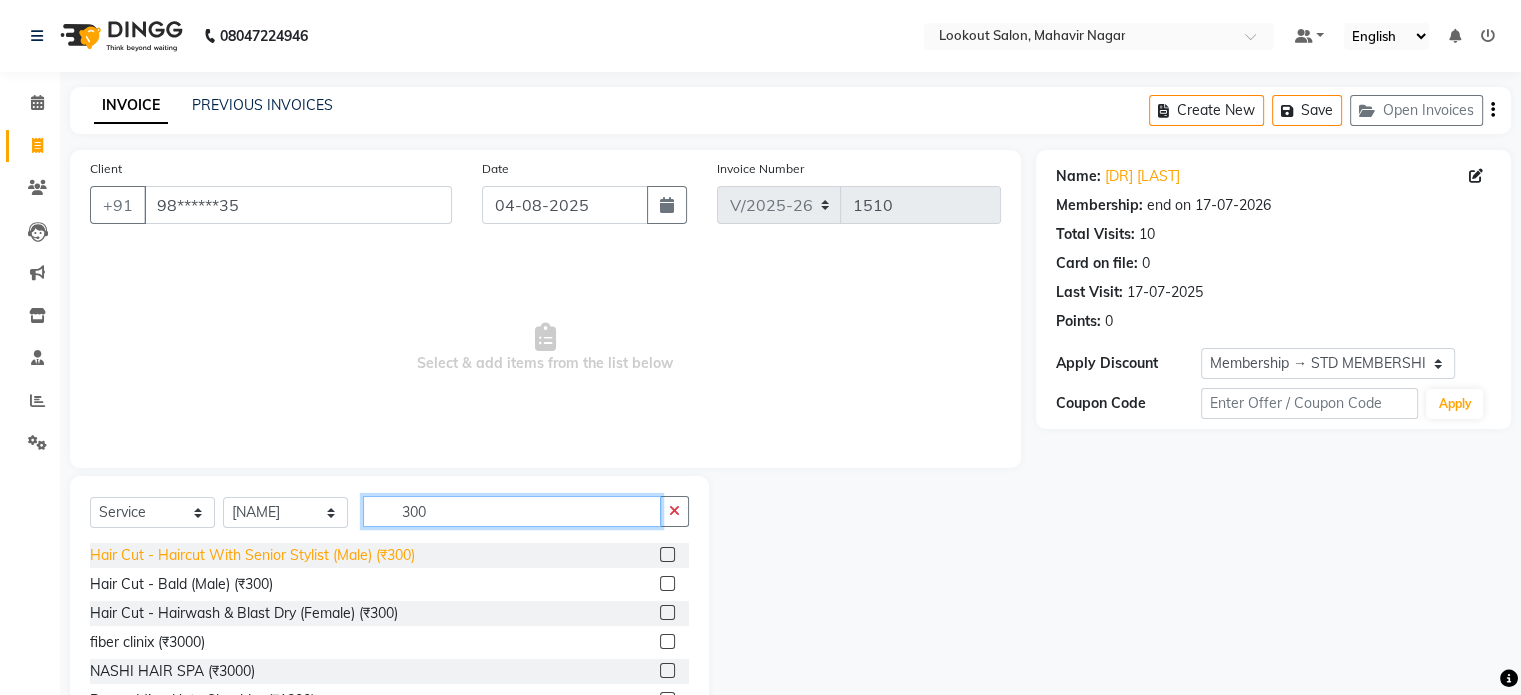 type on "300" 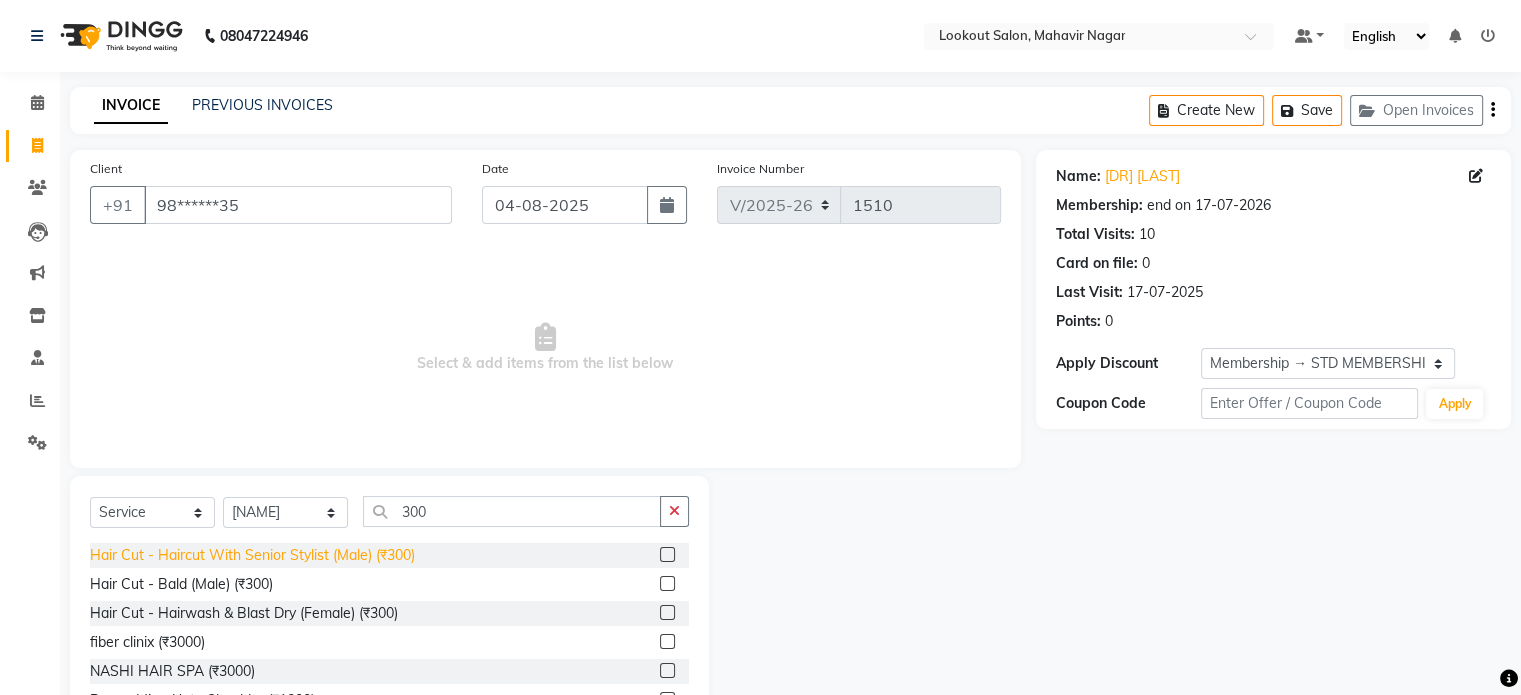 click on "Hair Cut - Haircut With Senior Stylist (Male) (₹300)" 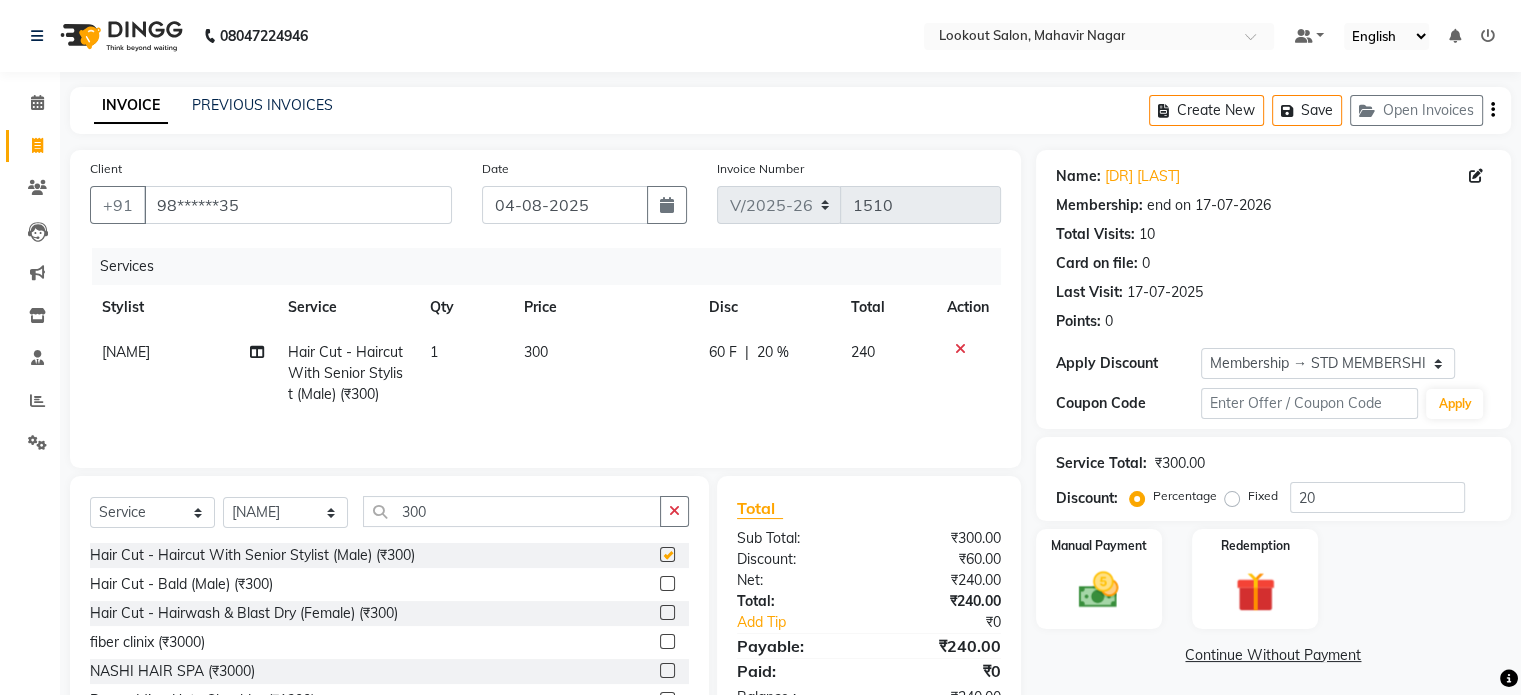 checkbox on "false" 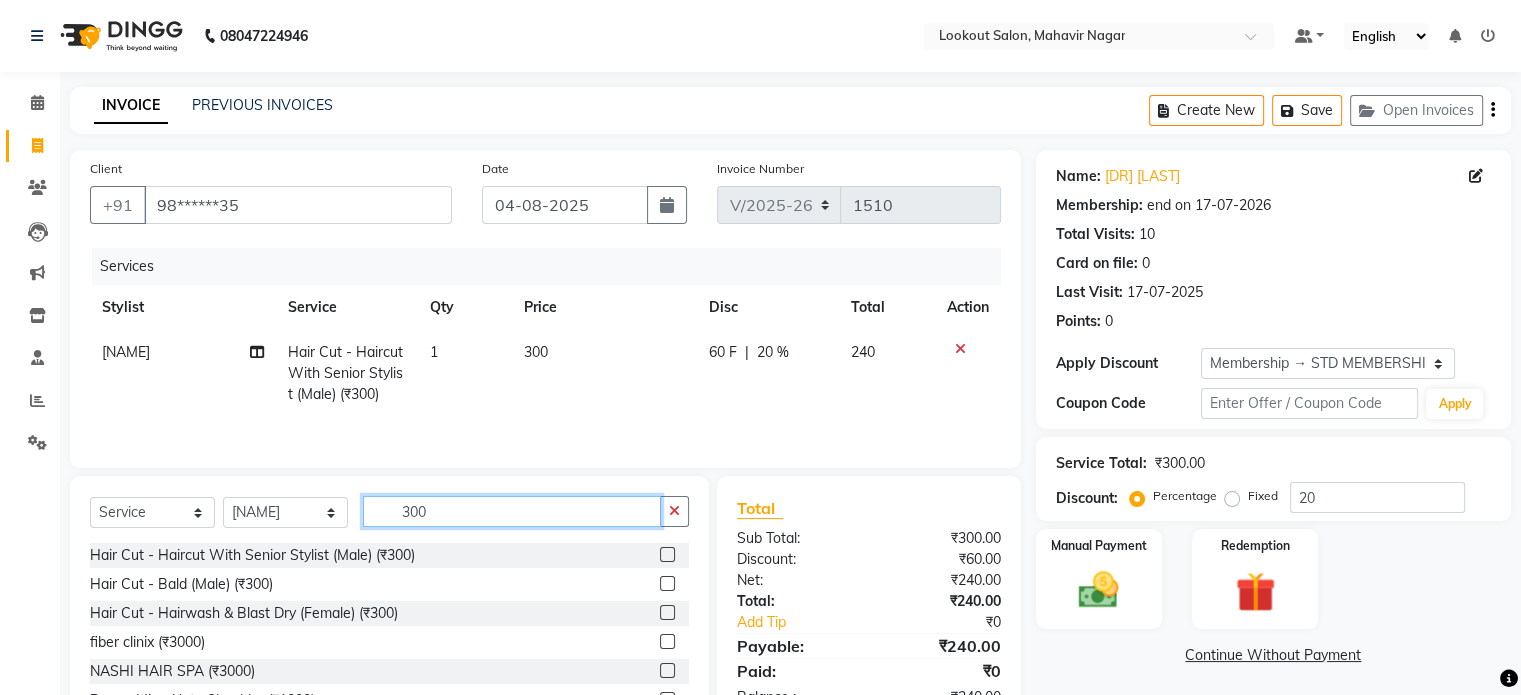 click on "300" 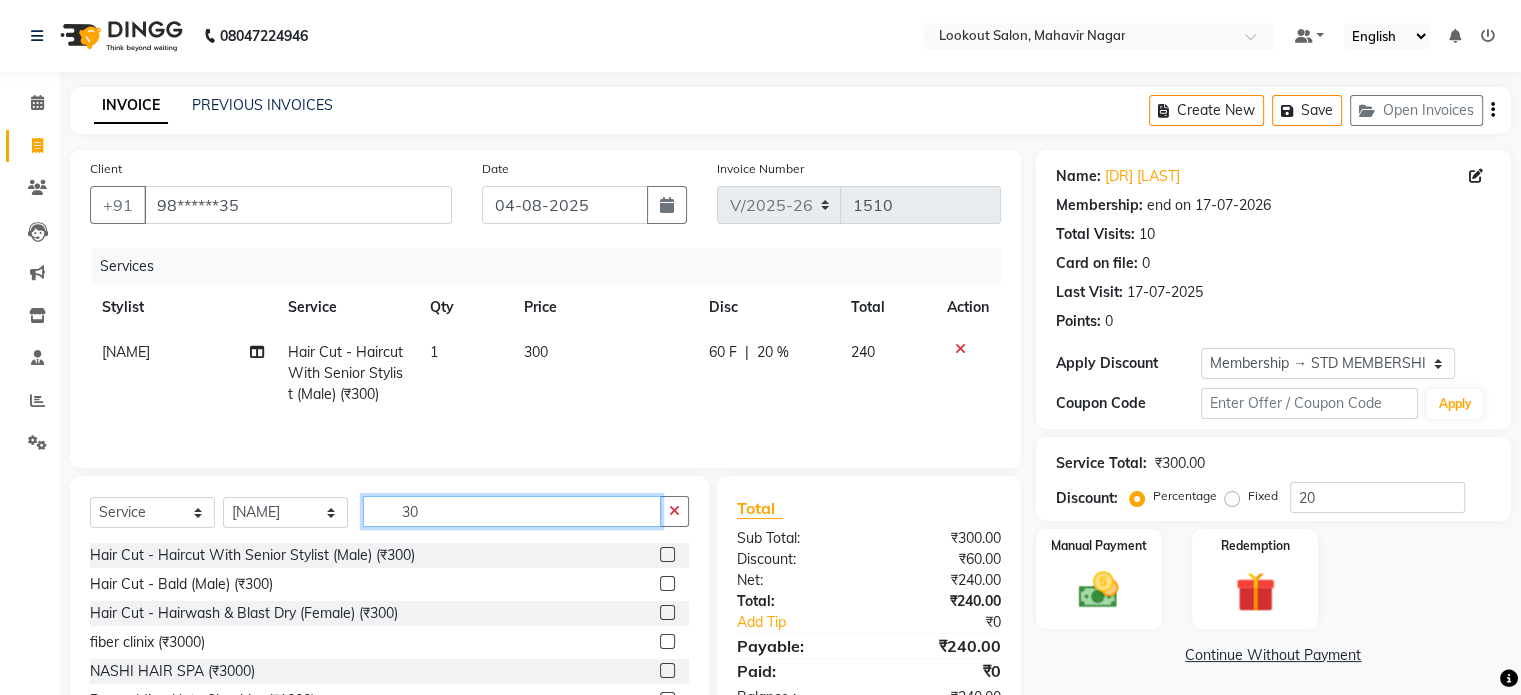 type on "3" 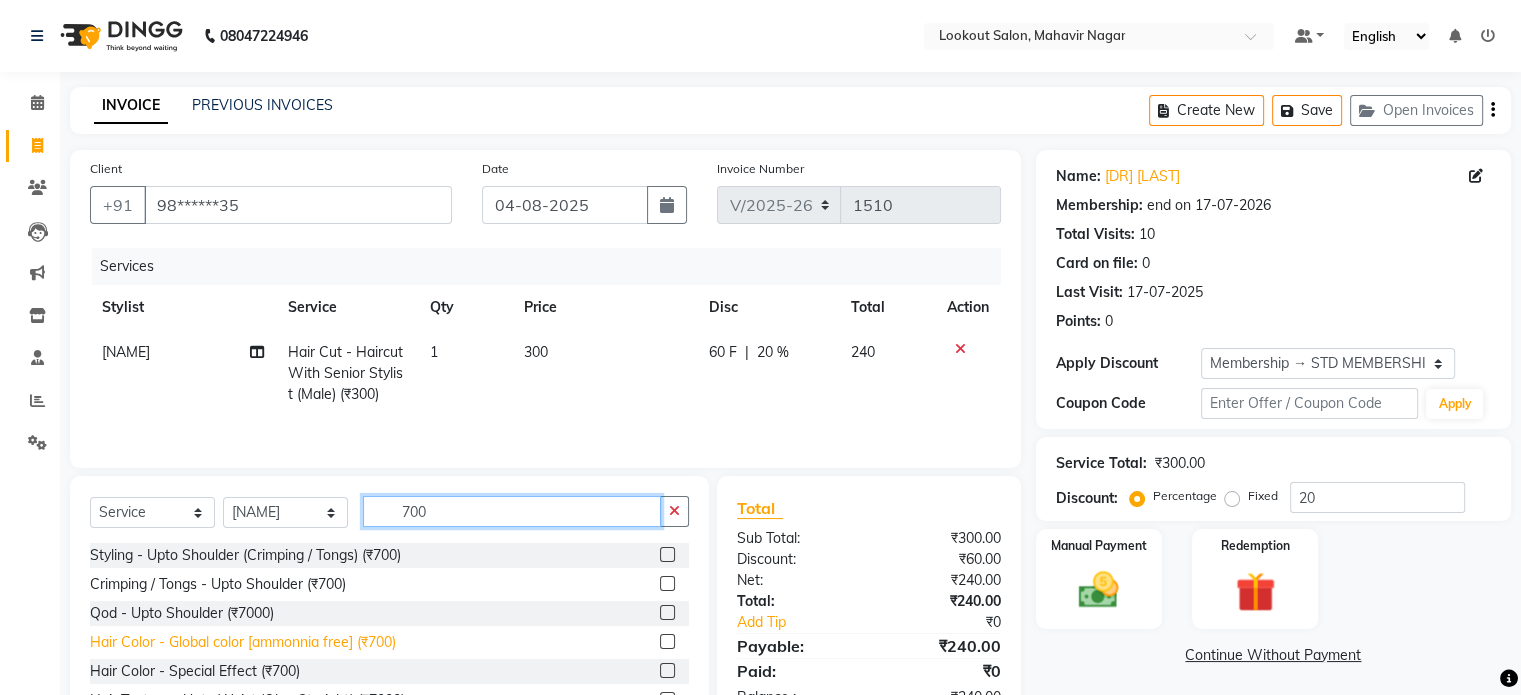 type on "700" 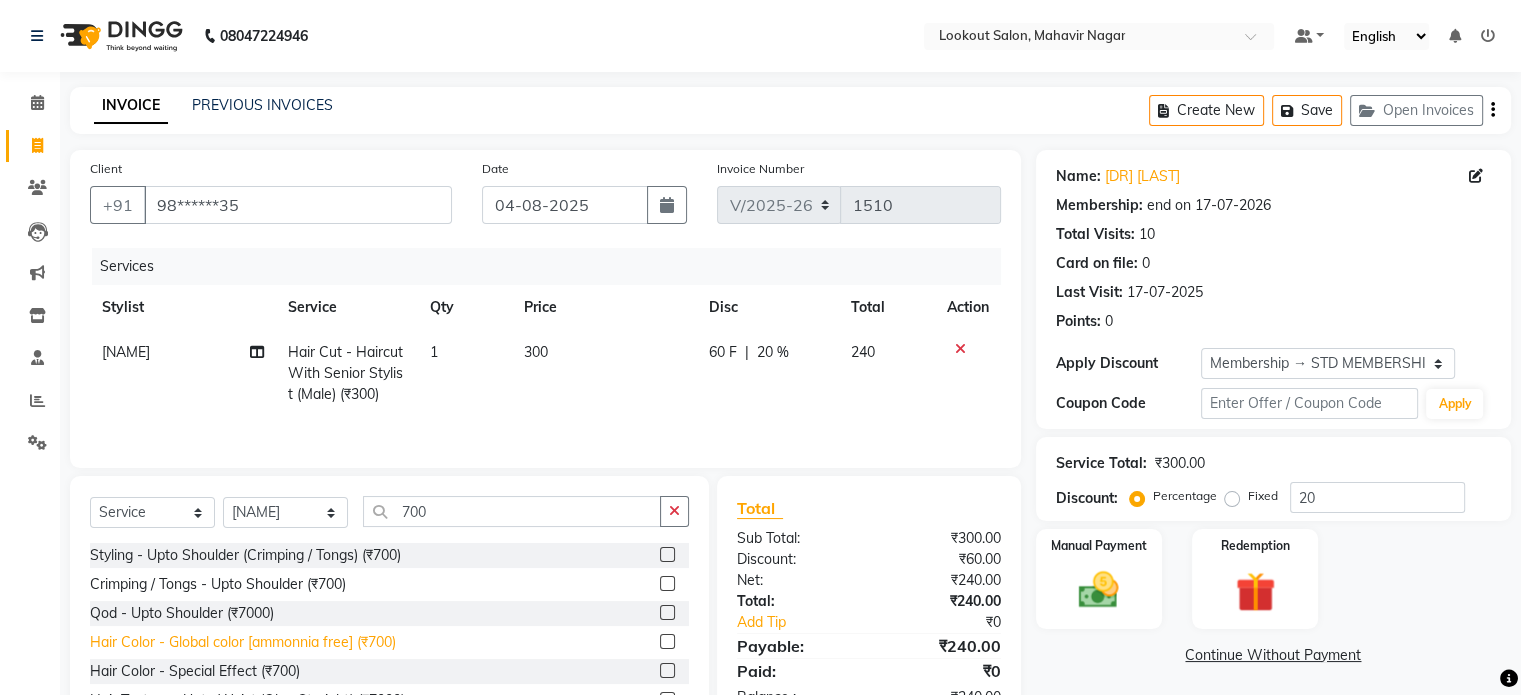 click on "Hair Color - Global color [ammonnia free] (₹700)" 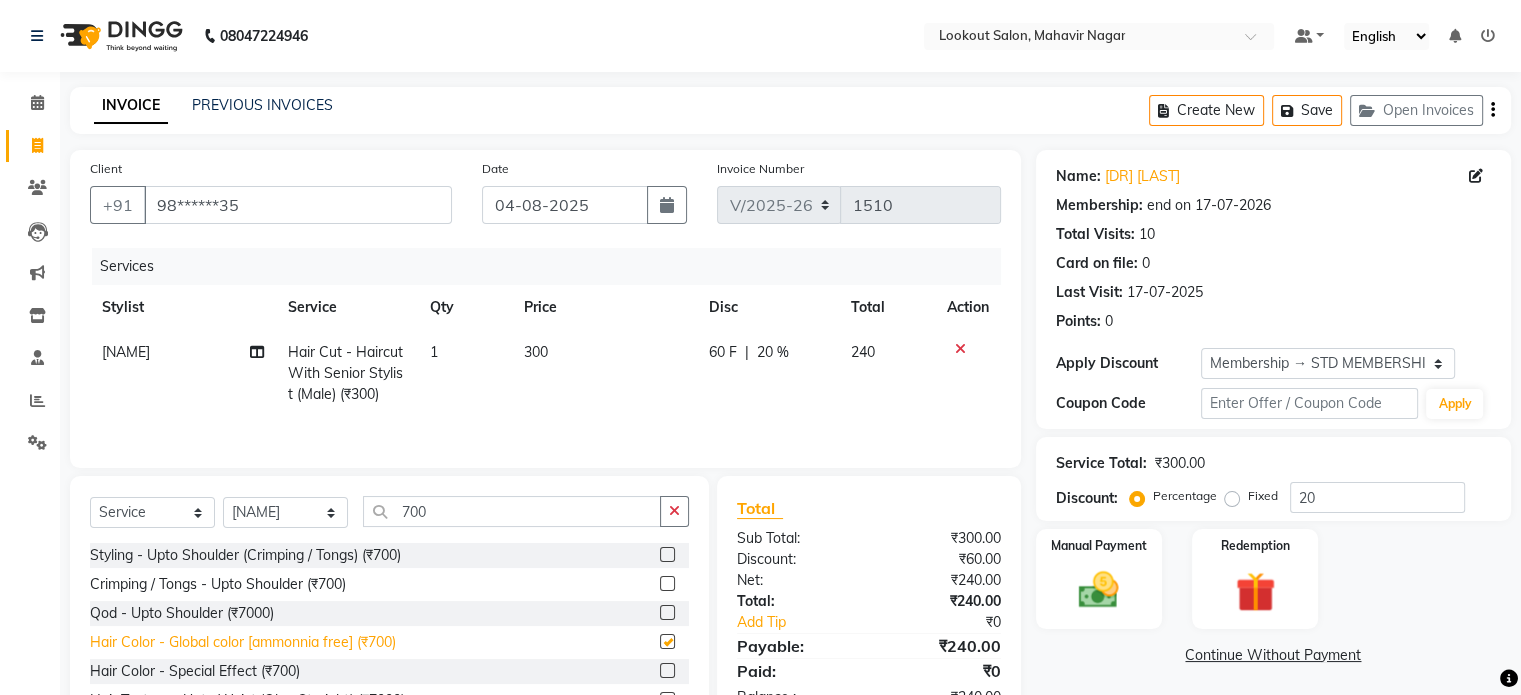 click on "Styling - Upto Shoulder (Crimping / Tongs) (₹700)" 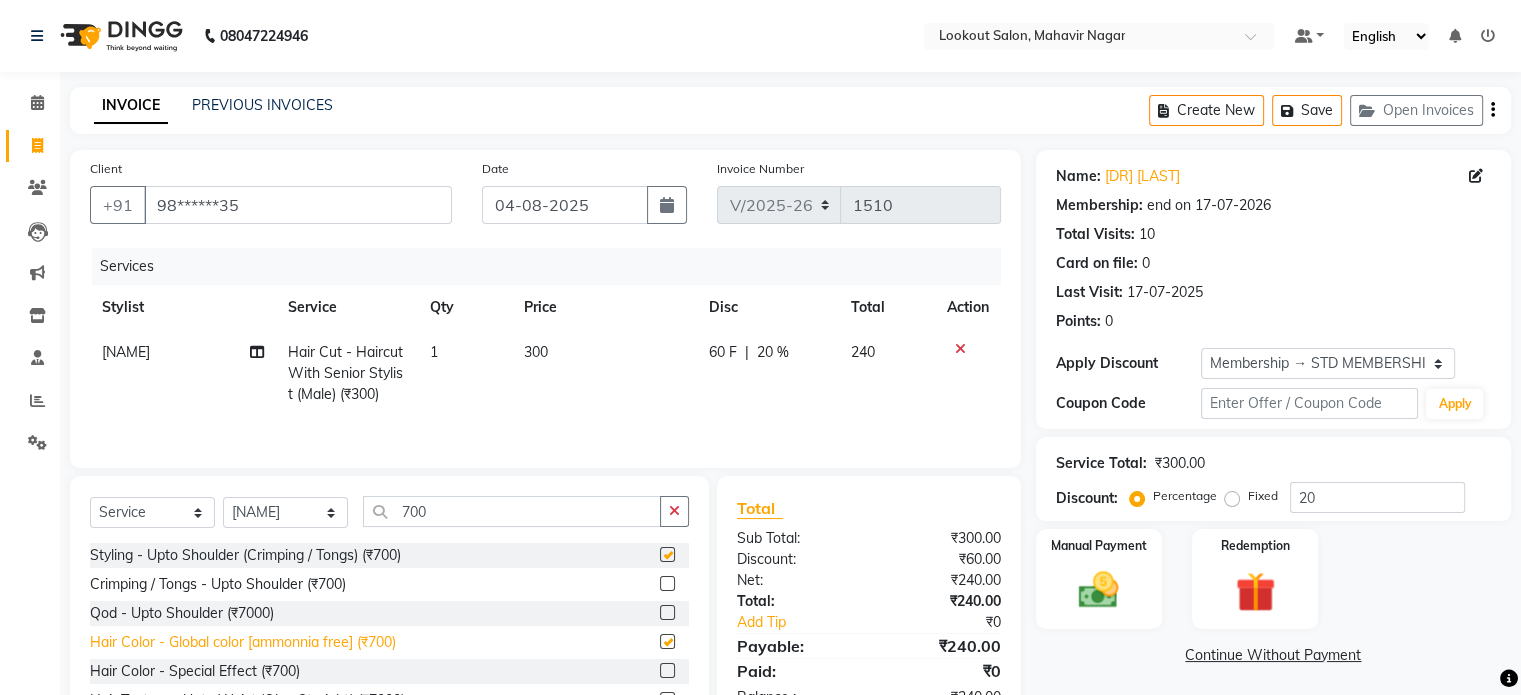 checkbox on "true" 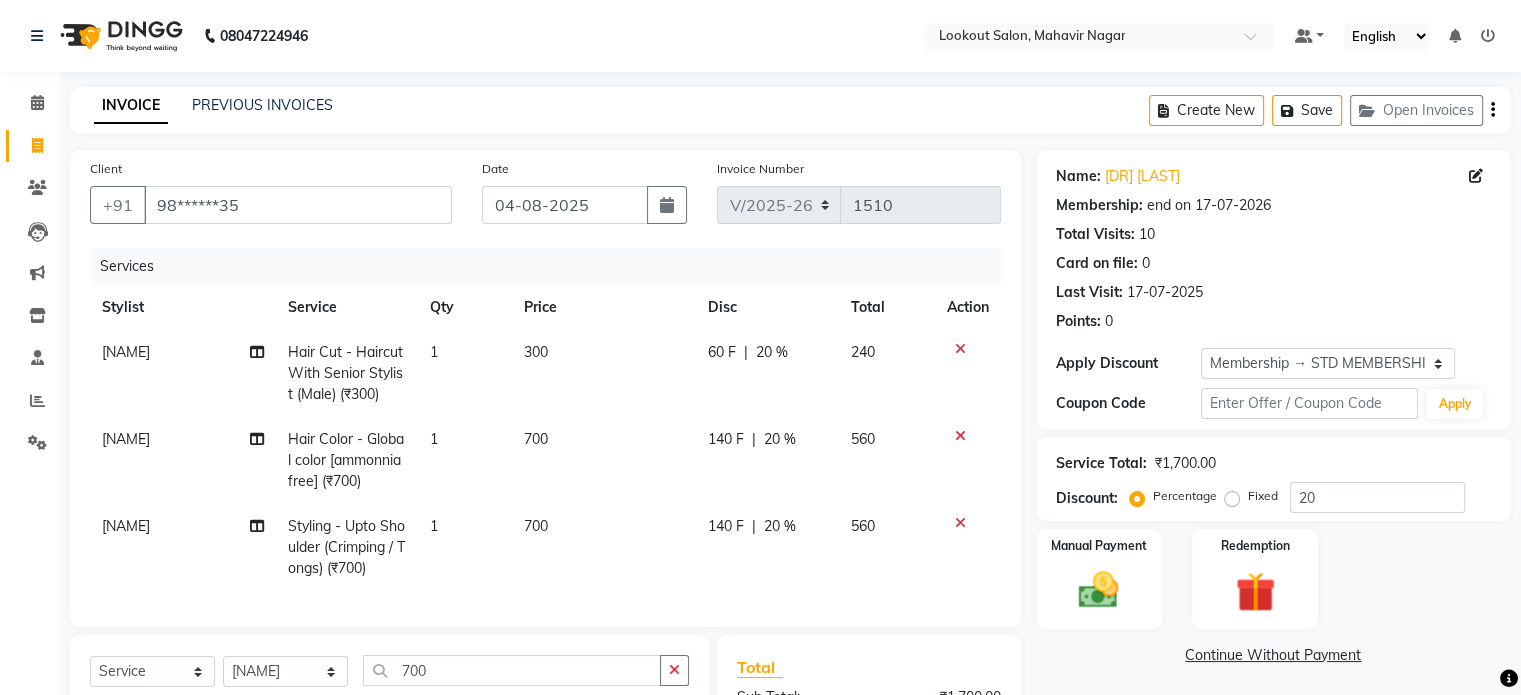 checkbox on "false" 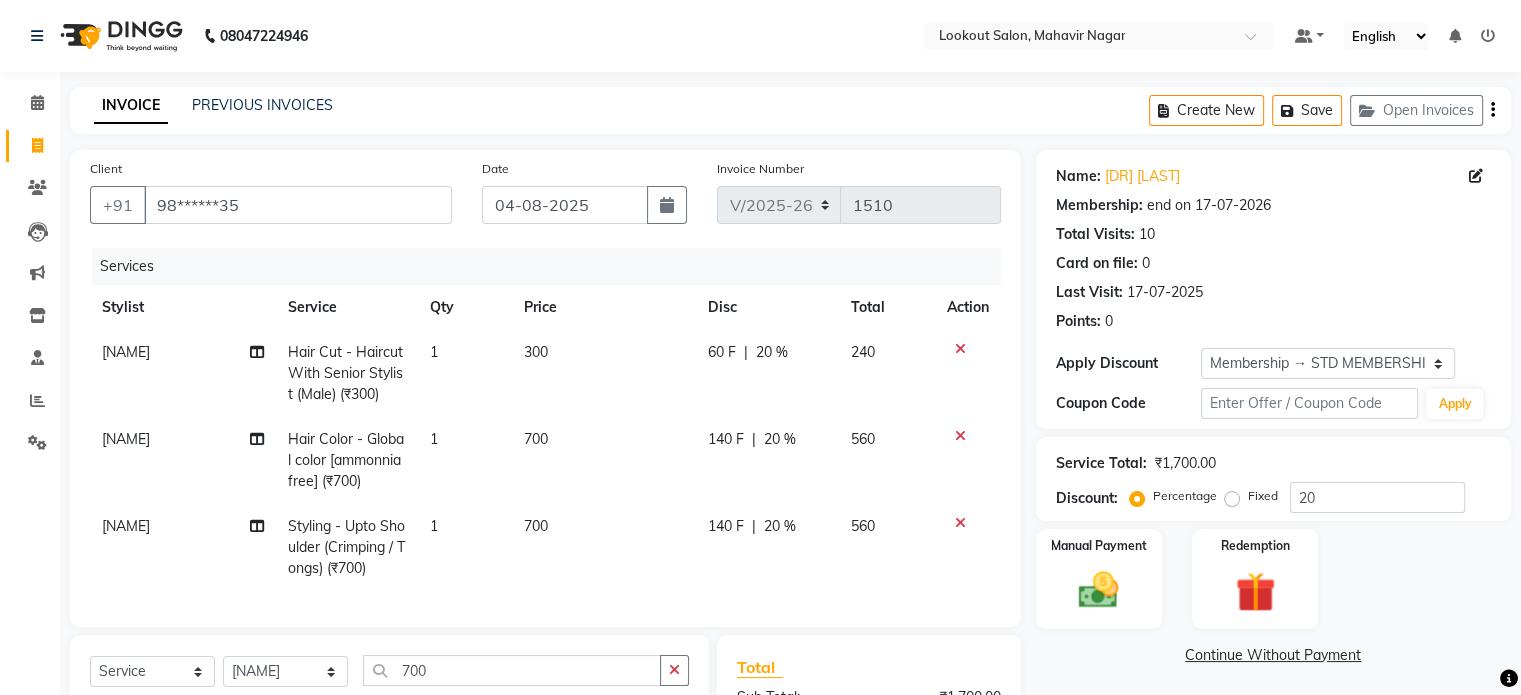 click 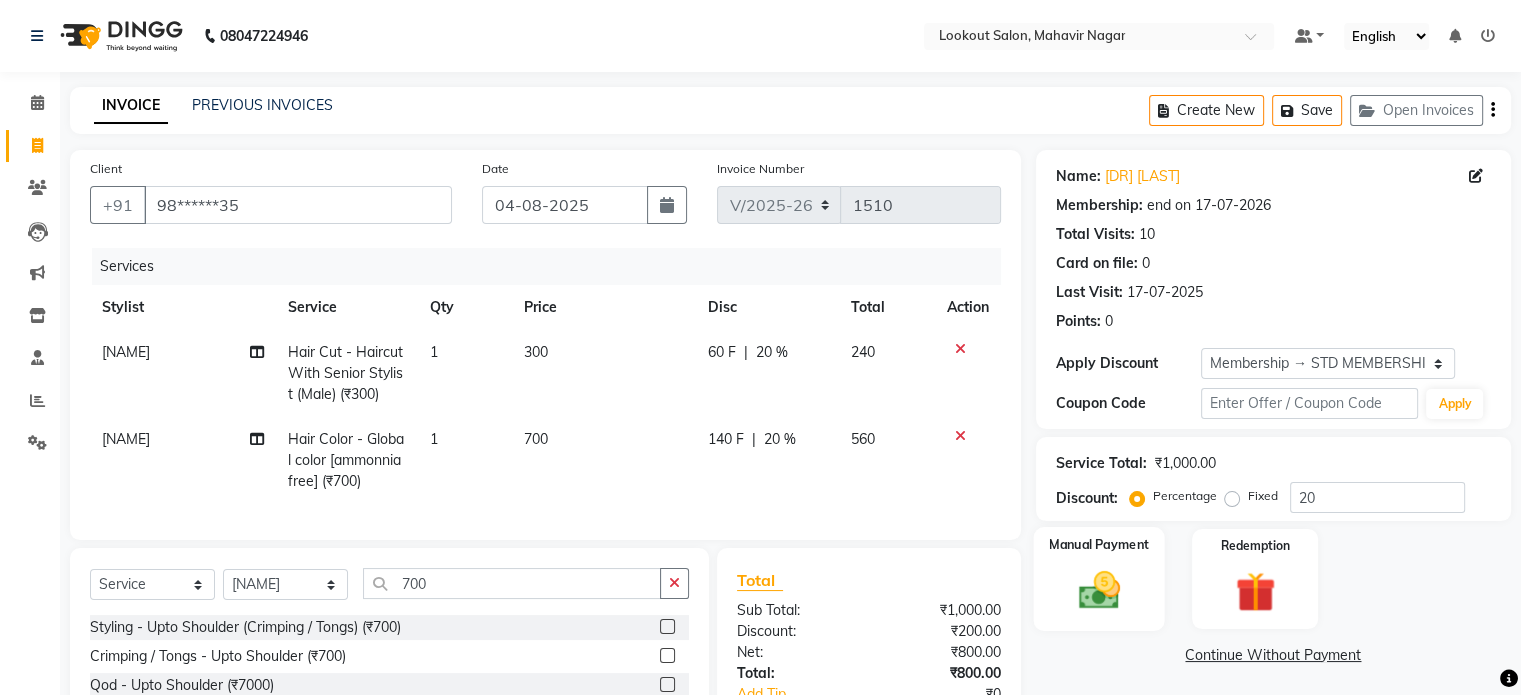 click 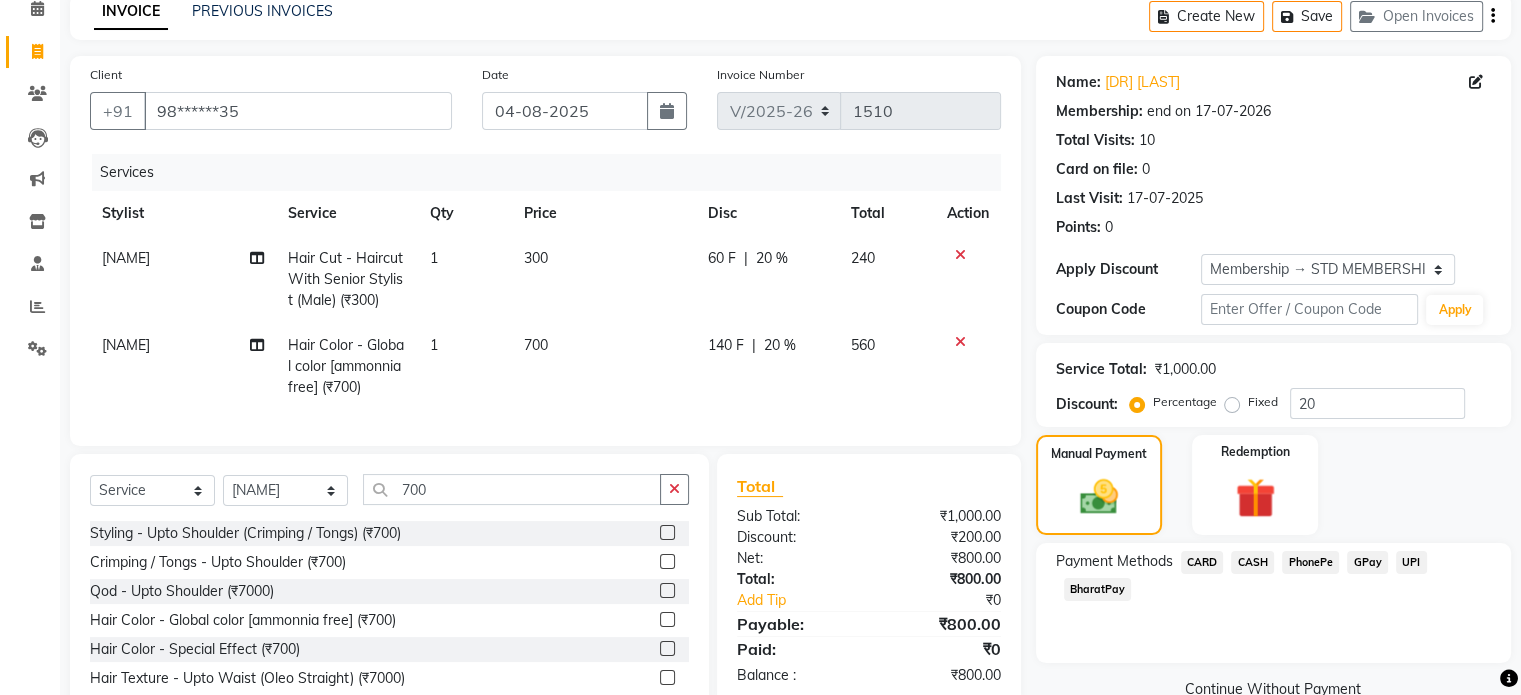 scroll, scrollTop: 193, scrollLeft: 0, axis: vertical 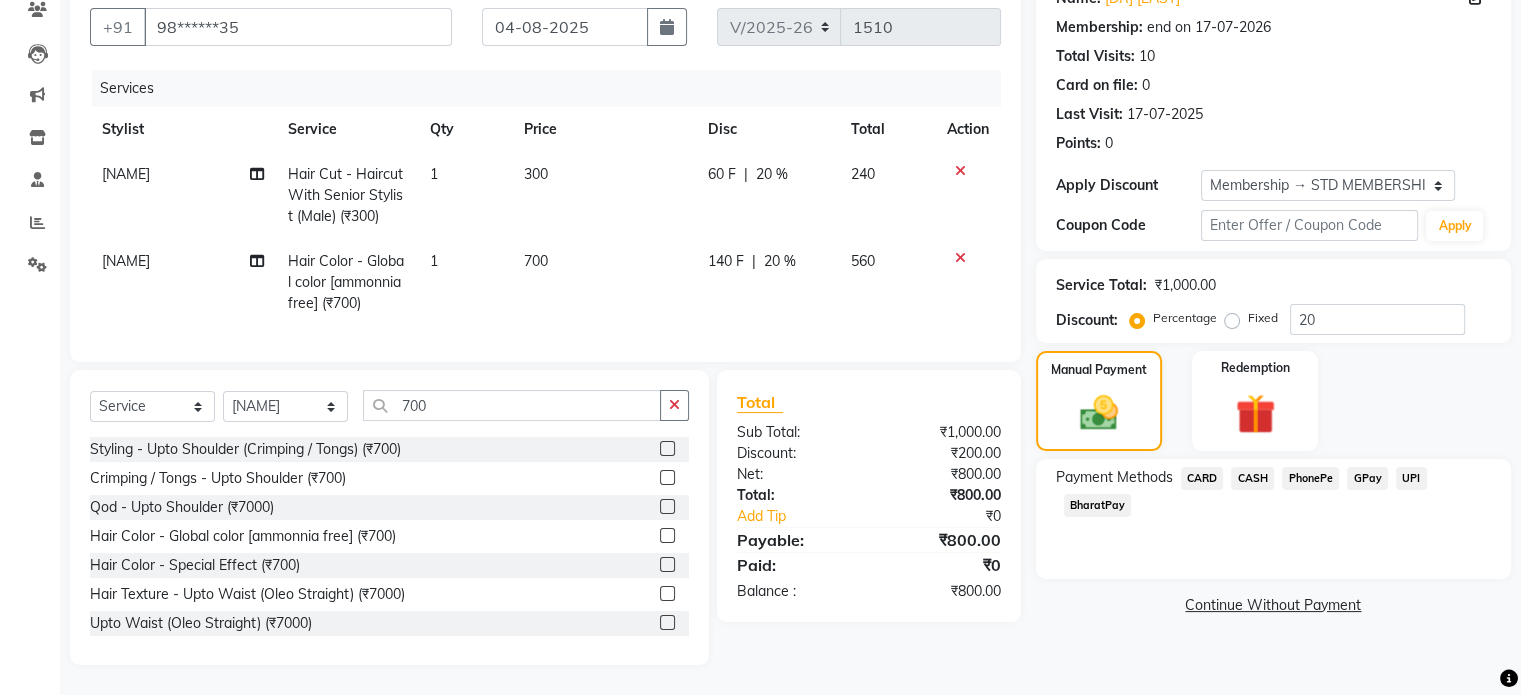 click on "CASH" 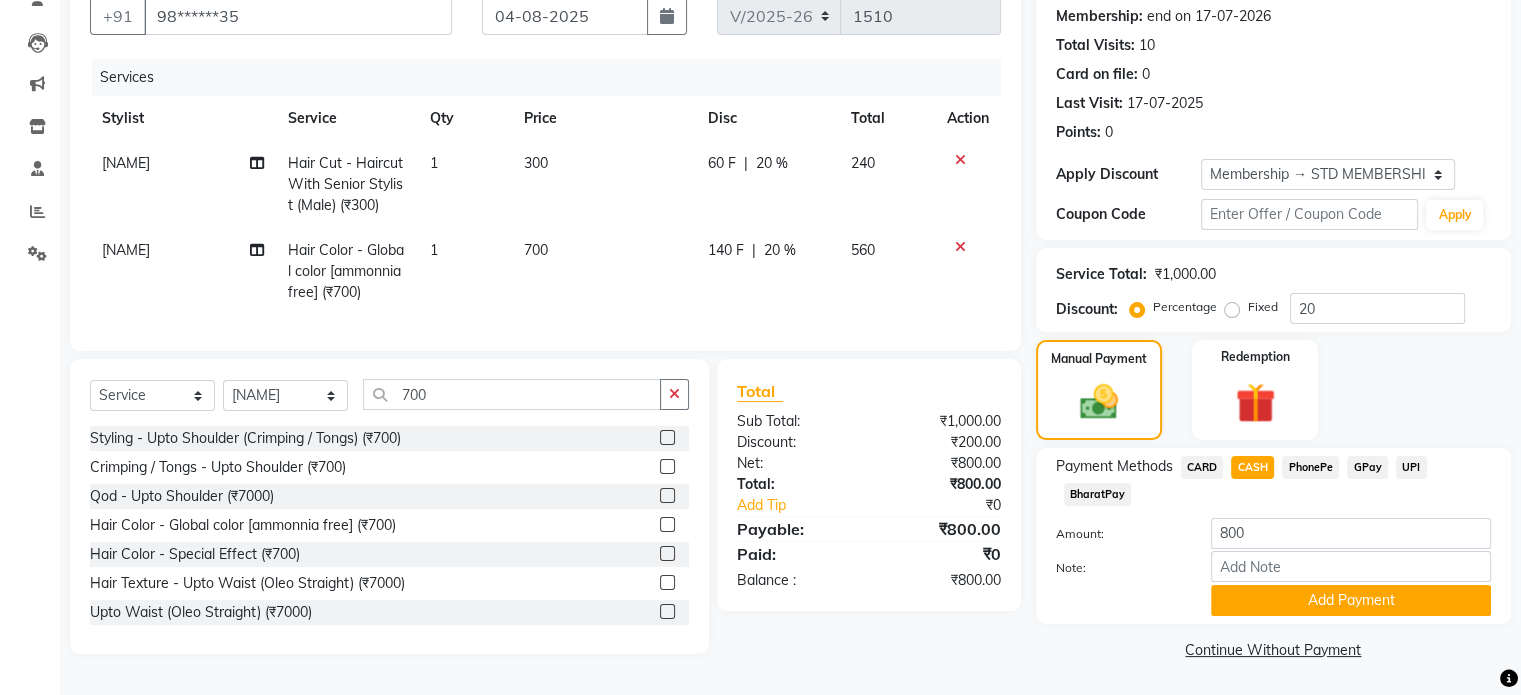 click on "Payment Methods  CARD   CASH   PhonePe   GPay   UPI   BharatPay  Amount: 800 Note: Add Payment" 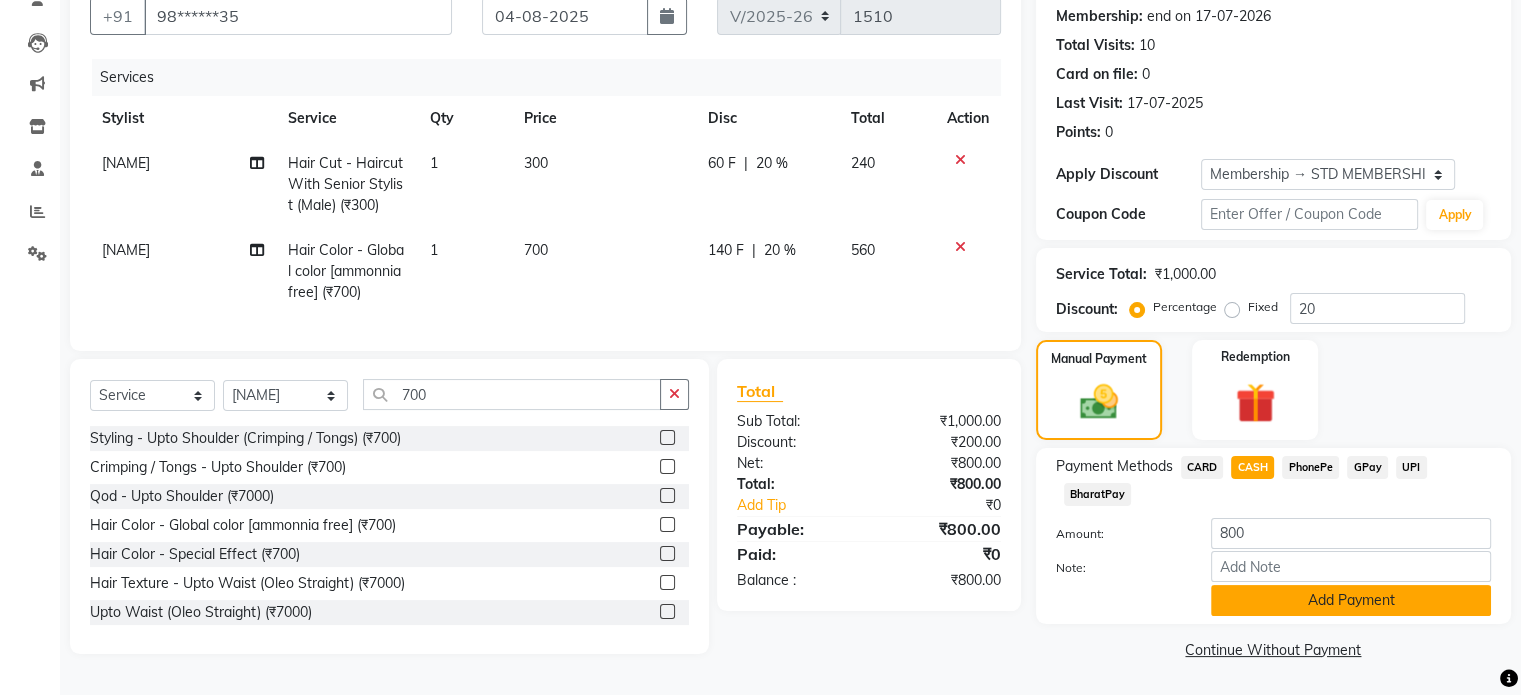 click on "Add Payment" 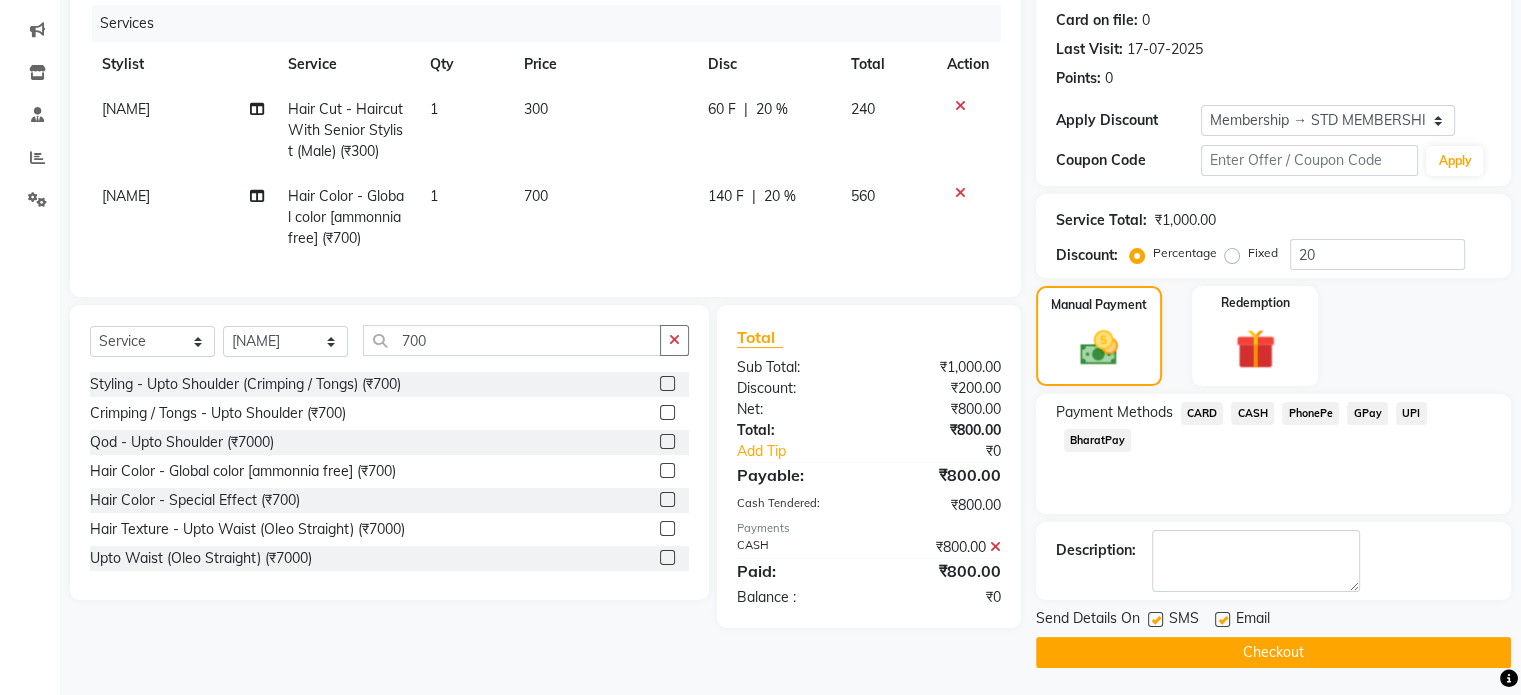 scroll, scrollTop: 244, scrollLeft: 0, axis: vertical 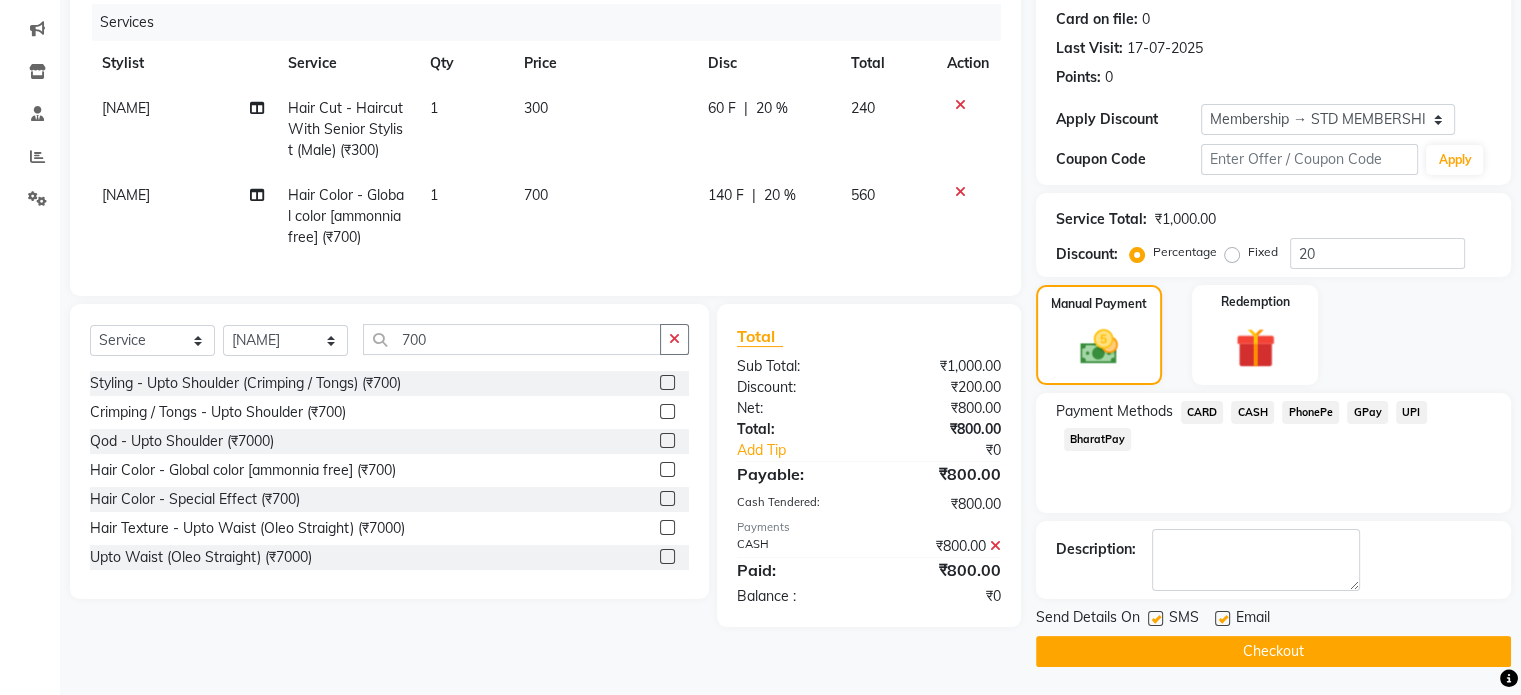 click on "Checkout" 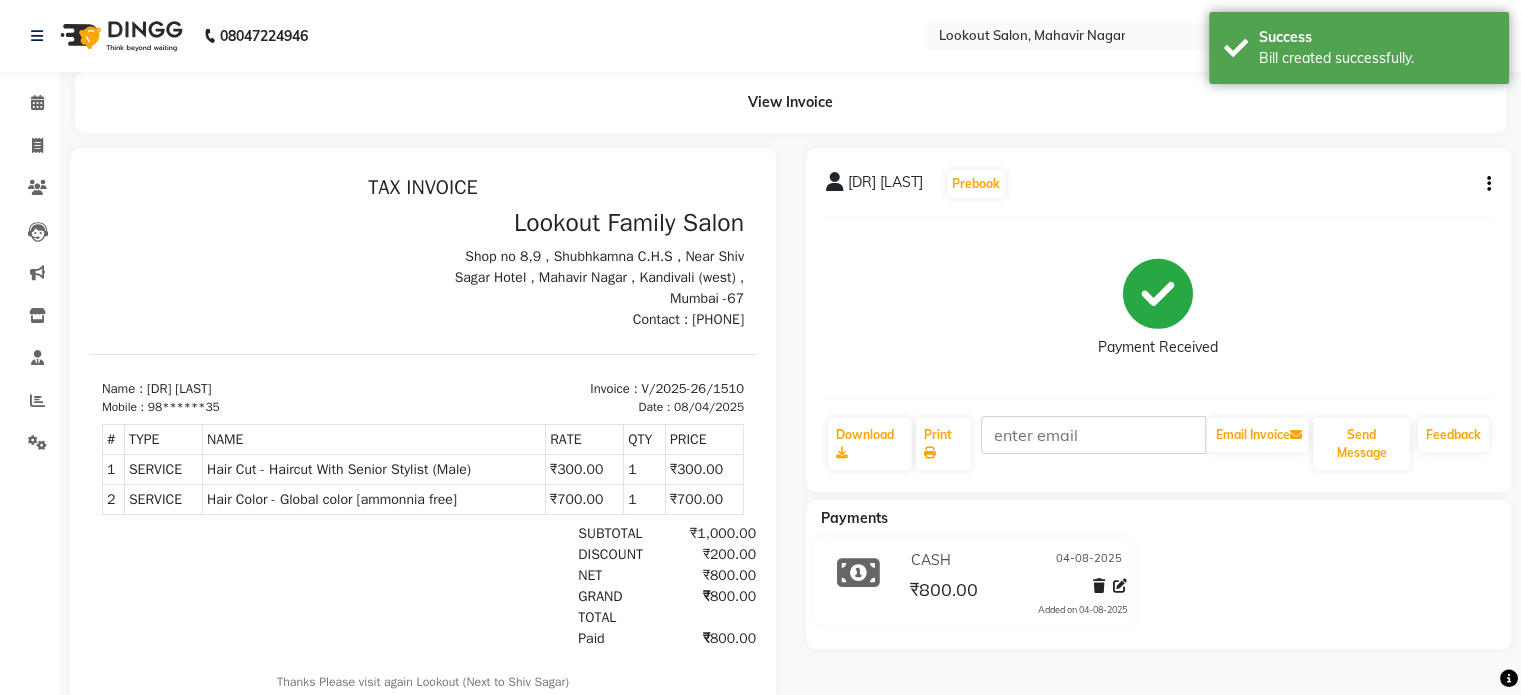 scroll, scrollTop: 0, scrollLeft: 0, axis: both 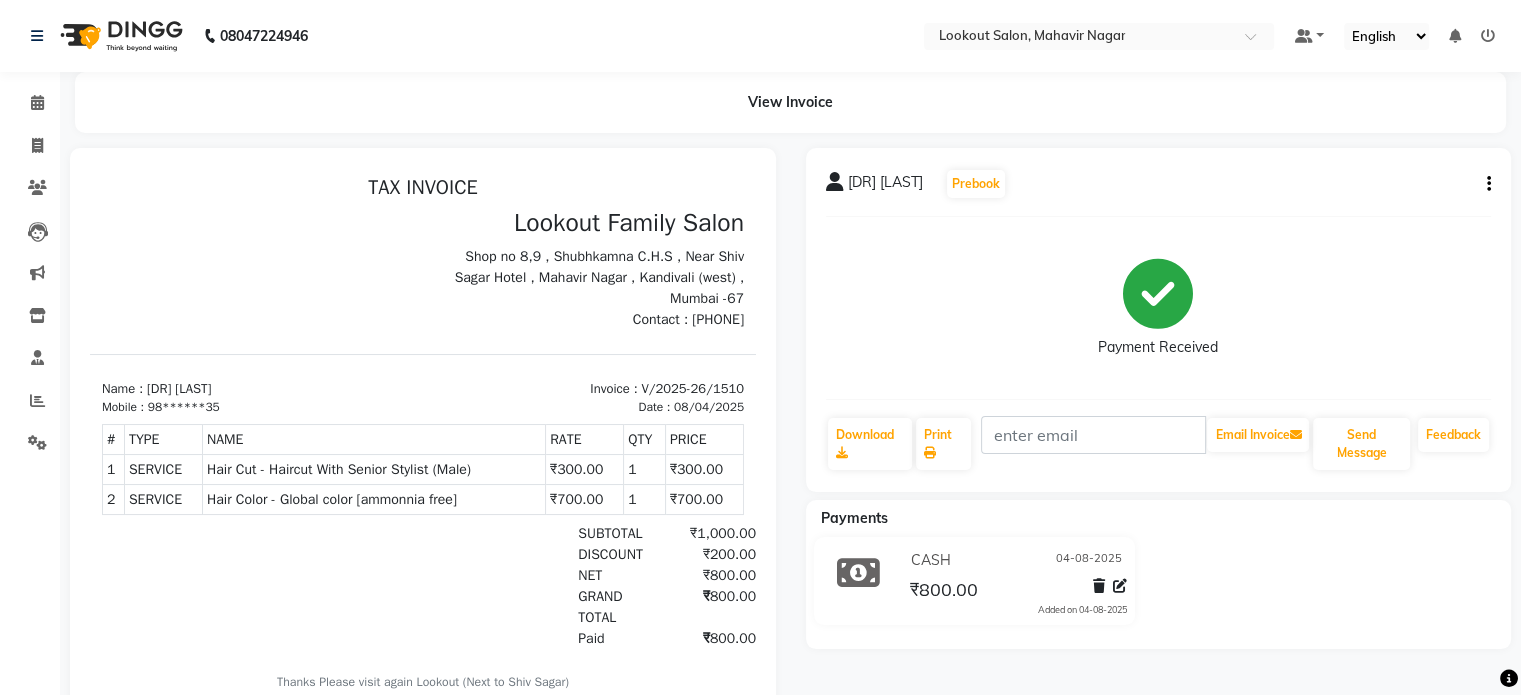 click on "[DR] [LAST]   Prebook   Payment Received  Download  Print   Email Invoice   Send Message Feedback  Payments CASH 04-08-2025 ₹800.00  Added on 04-08-2025" 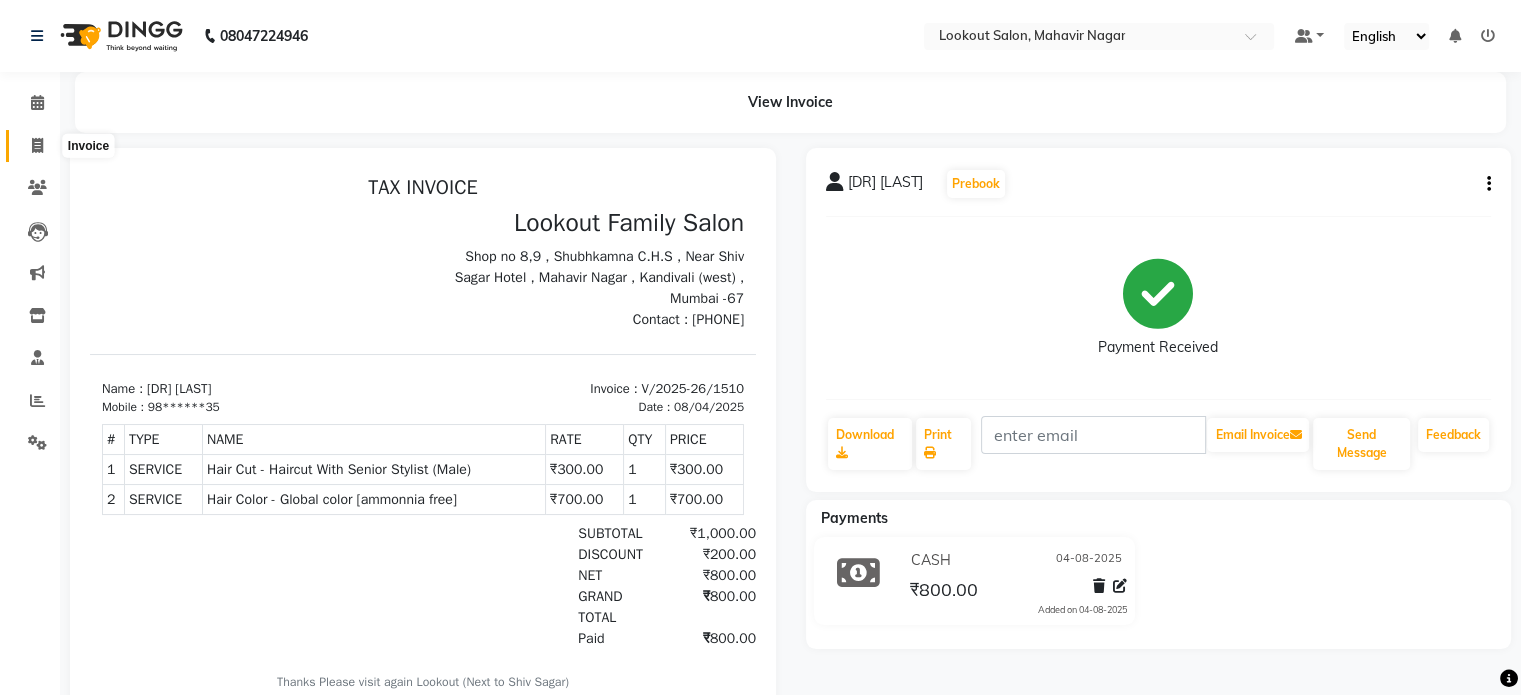 click 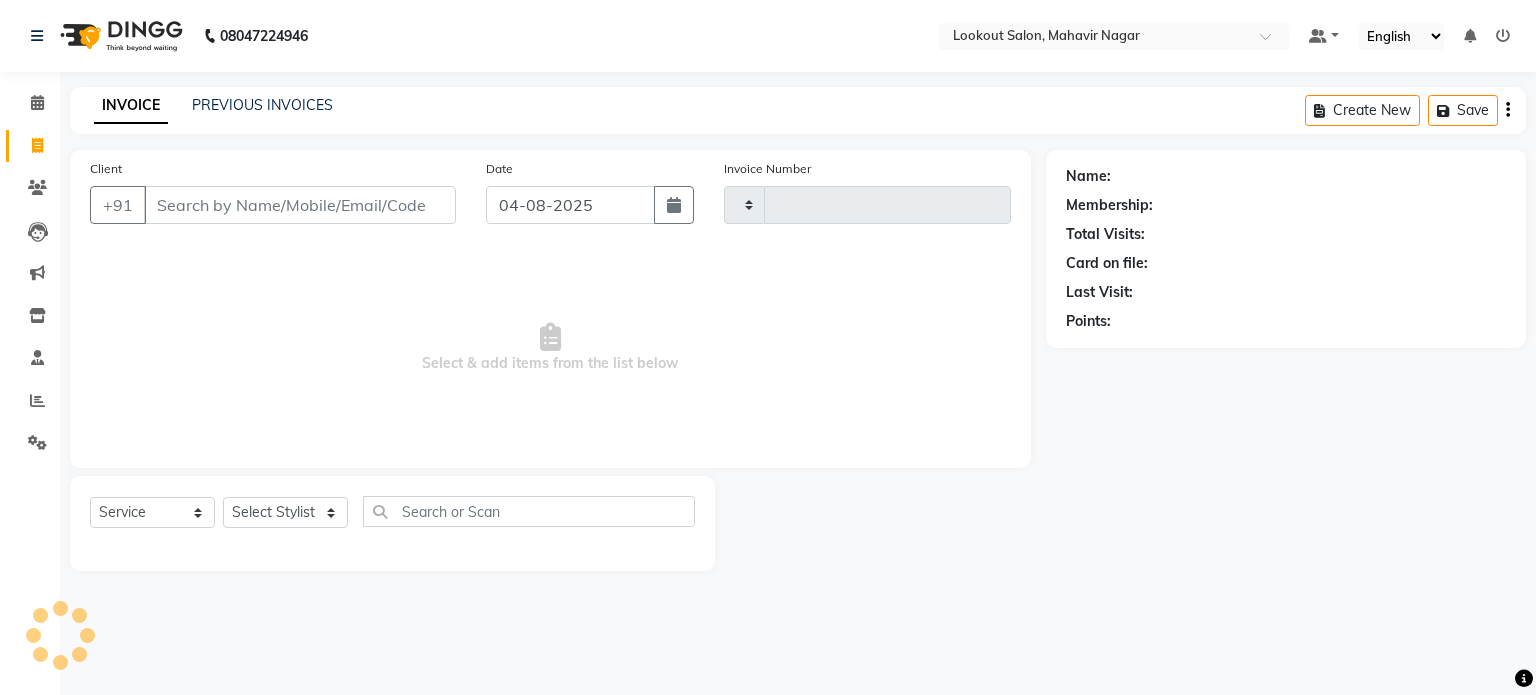 type on "1511" 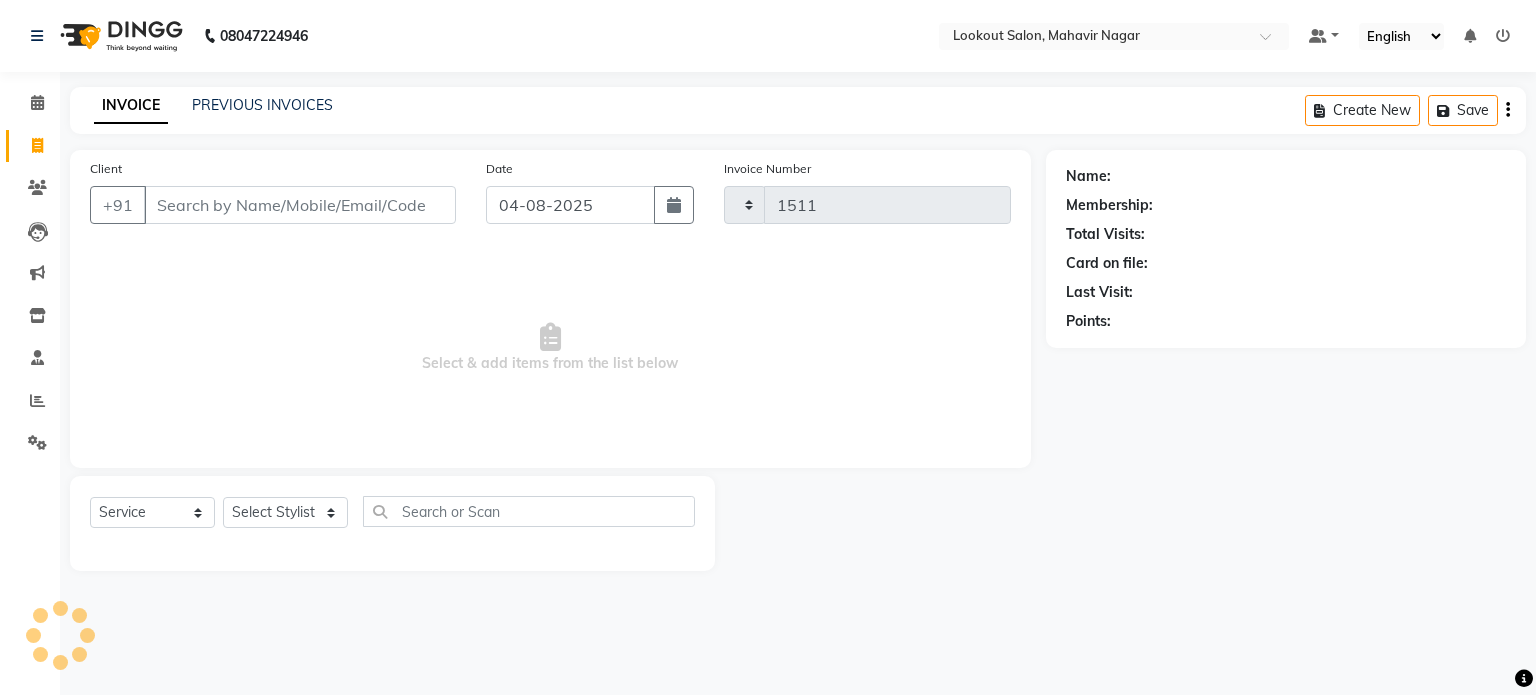 select on "150" 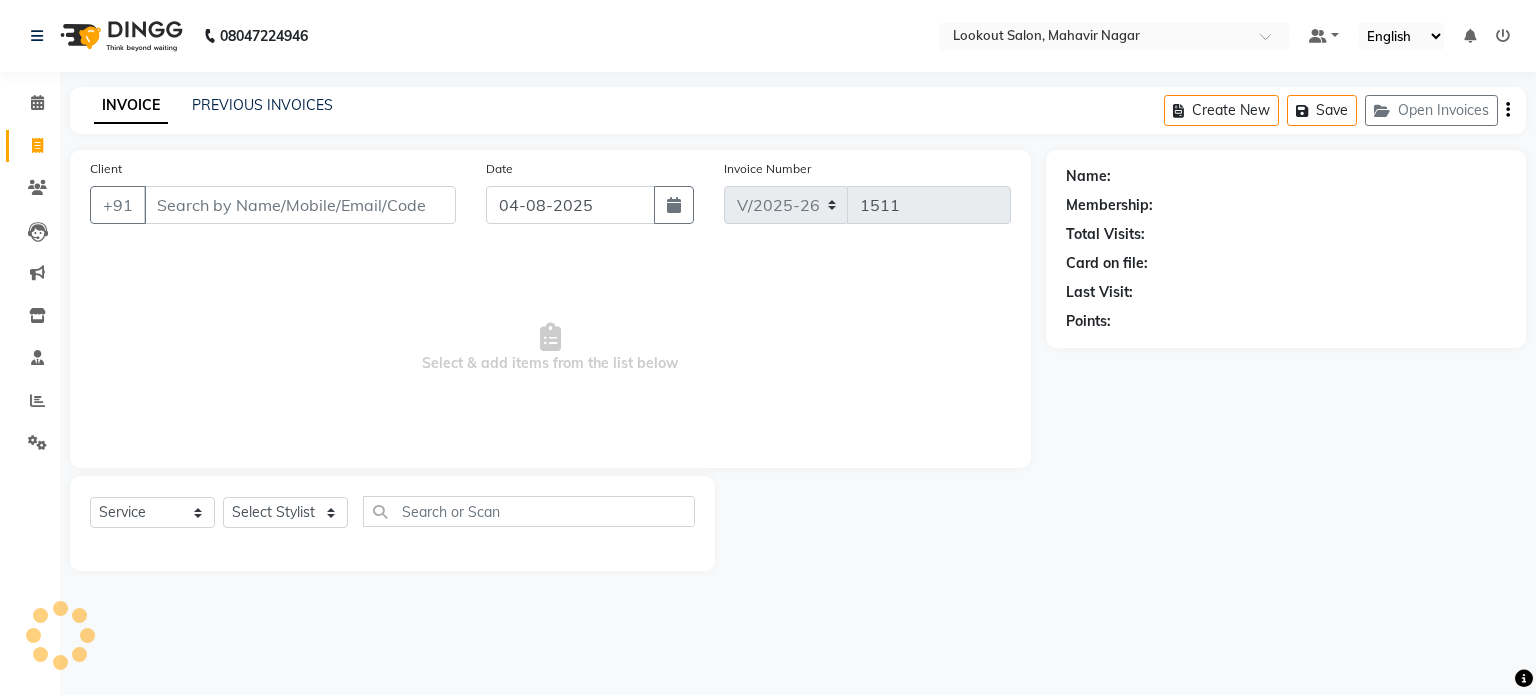click on "Client" at bounding box center [300, 205] 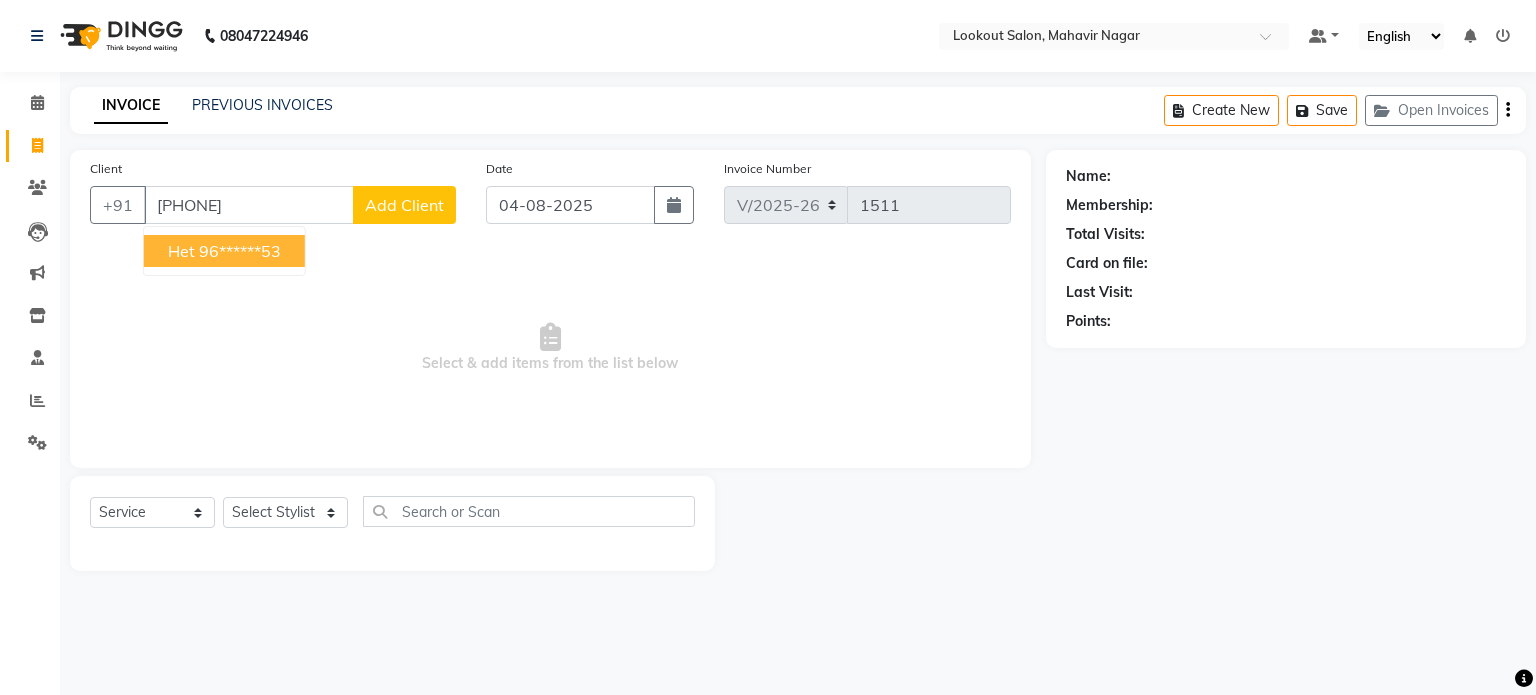click on "96******53" at bounding box center (240, 251) 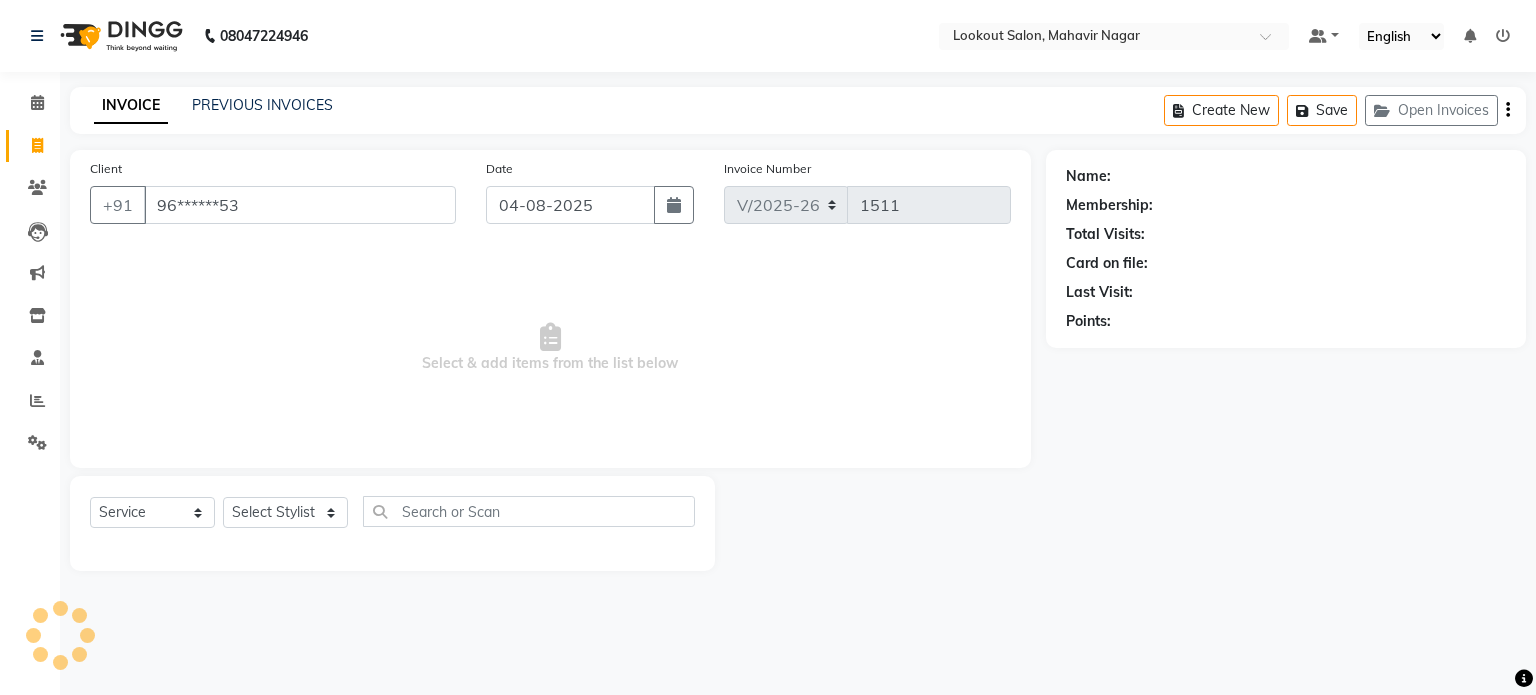 type on "96******53" 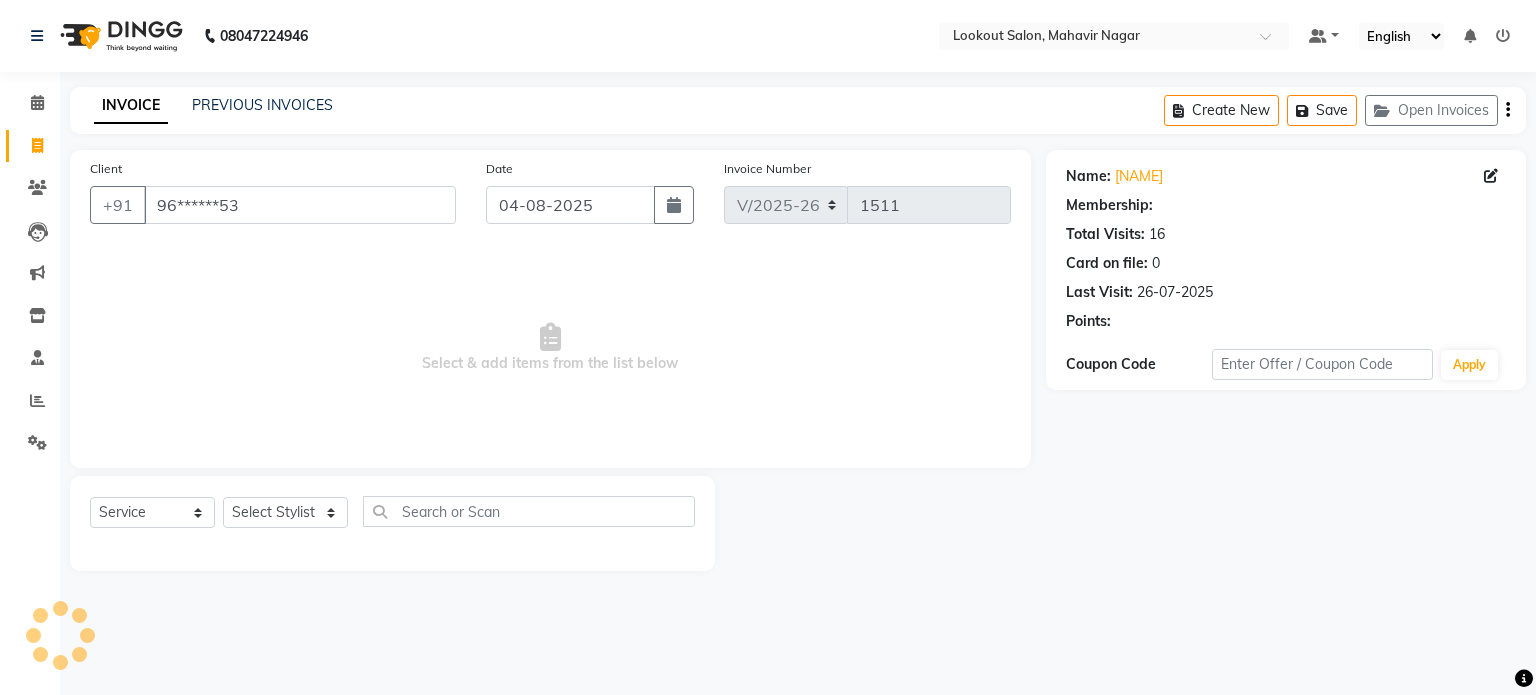 select on "1: Object" 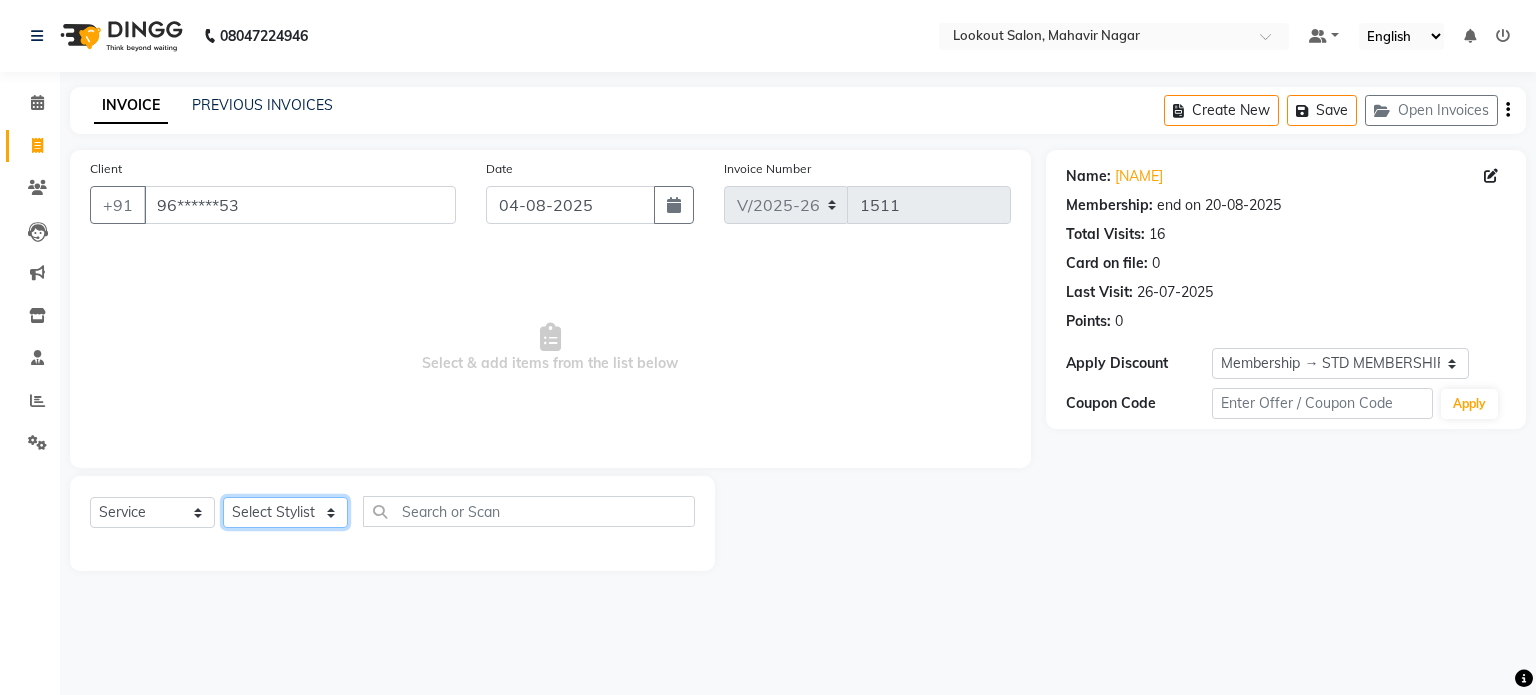 click on "Select Stylist [NAME] [NAME] [NAME] [NAME] [NAME] [NAME] [NAME] [NAME] [NAME] [NAME]" 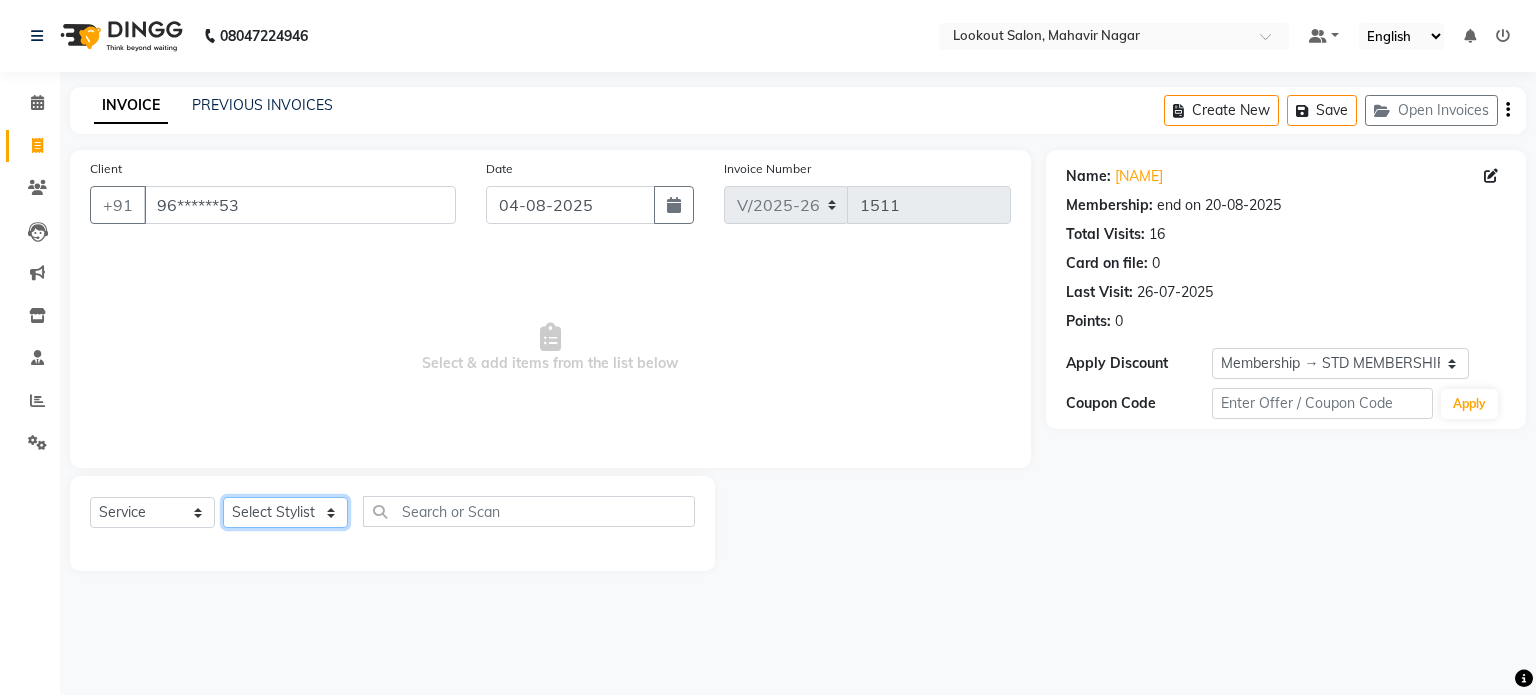 select on "[NUMBER]" 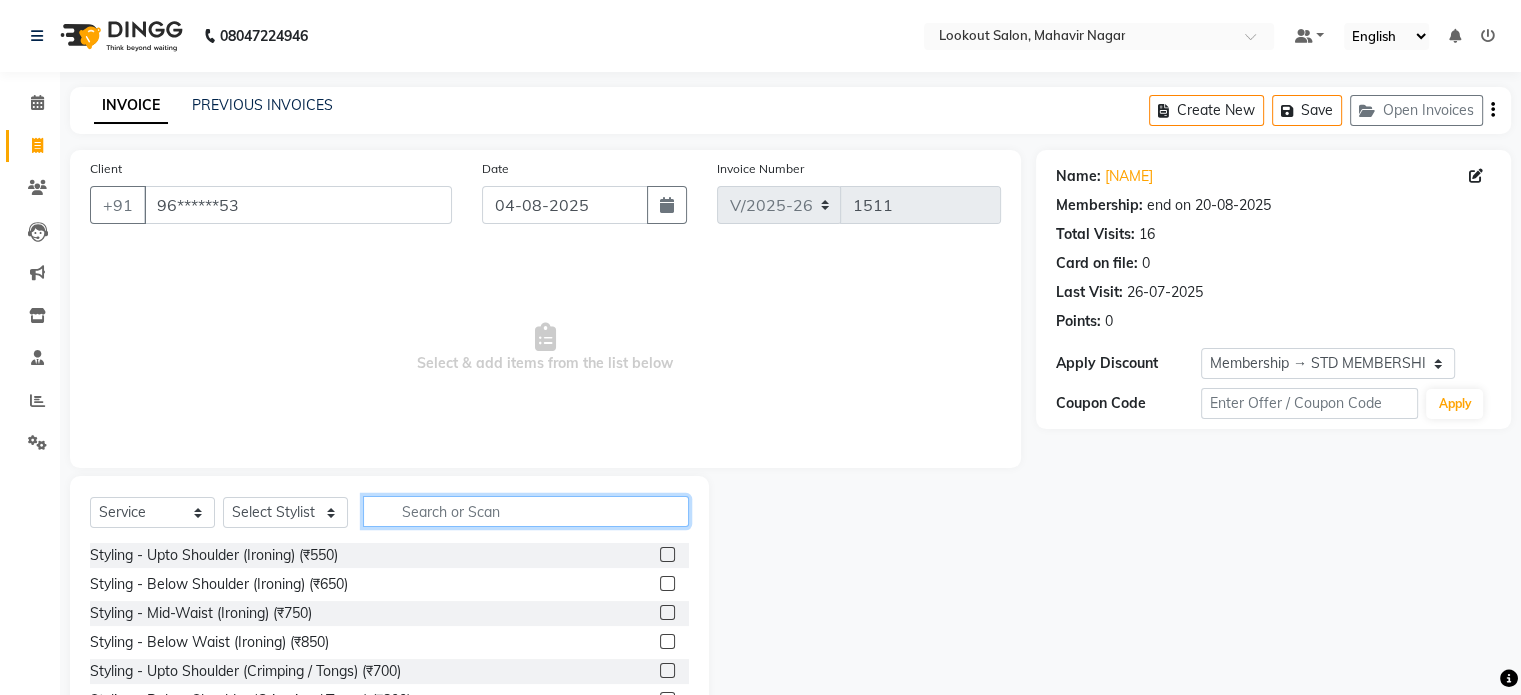 click 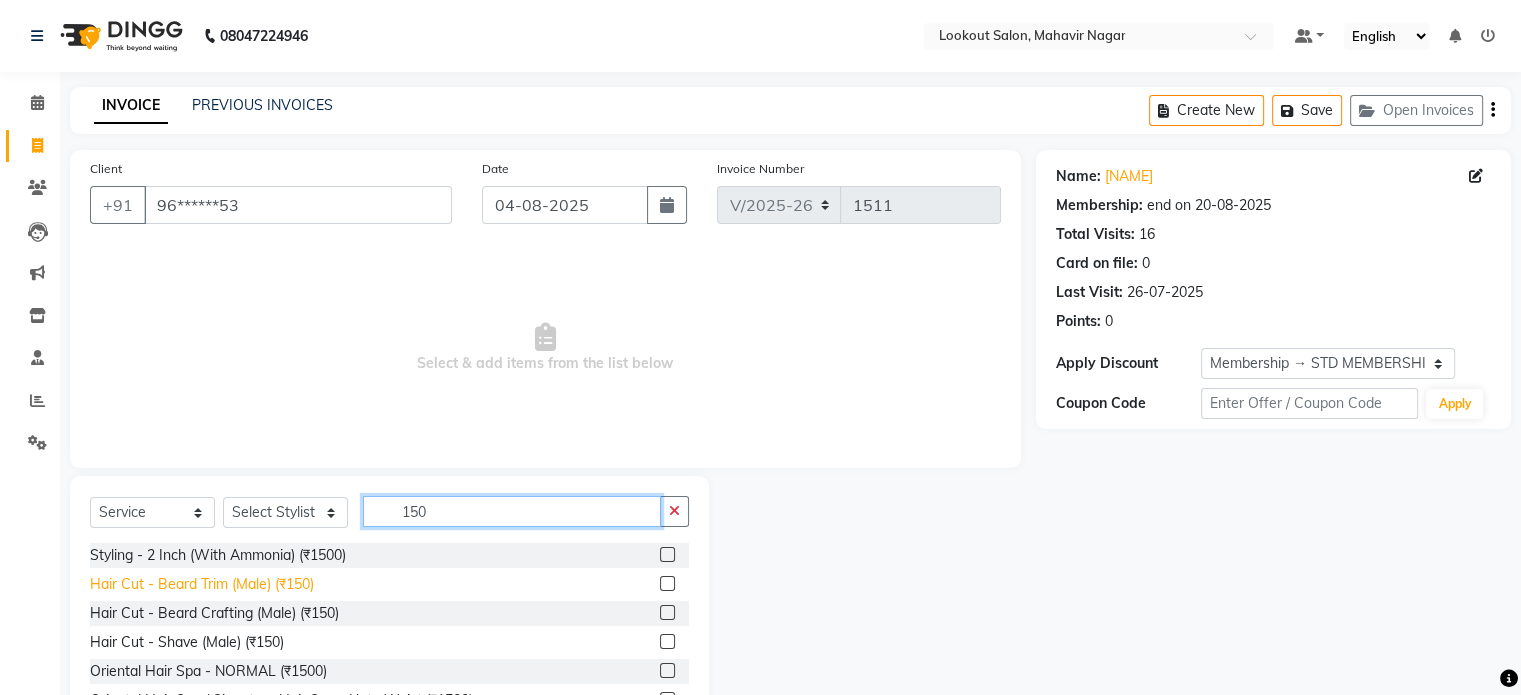type on "150" 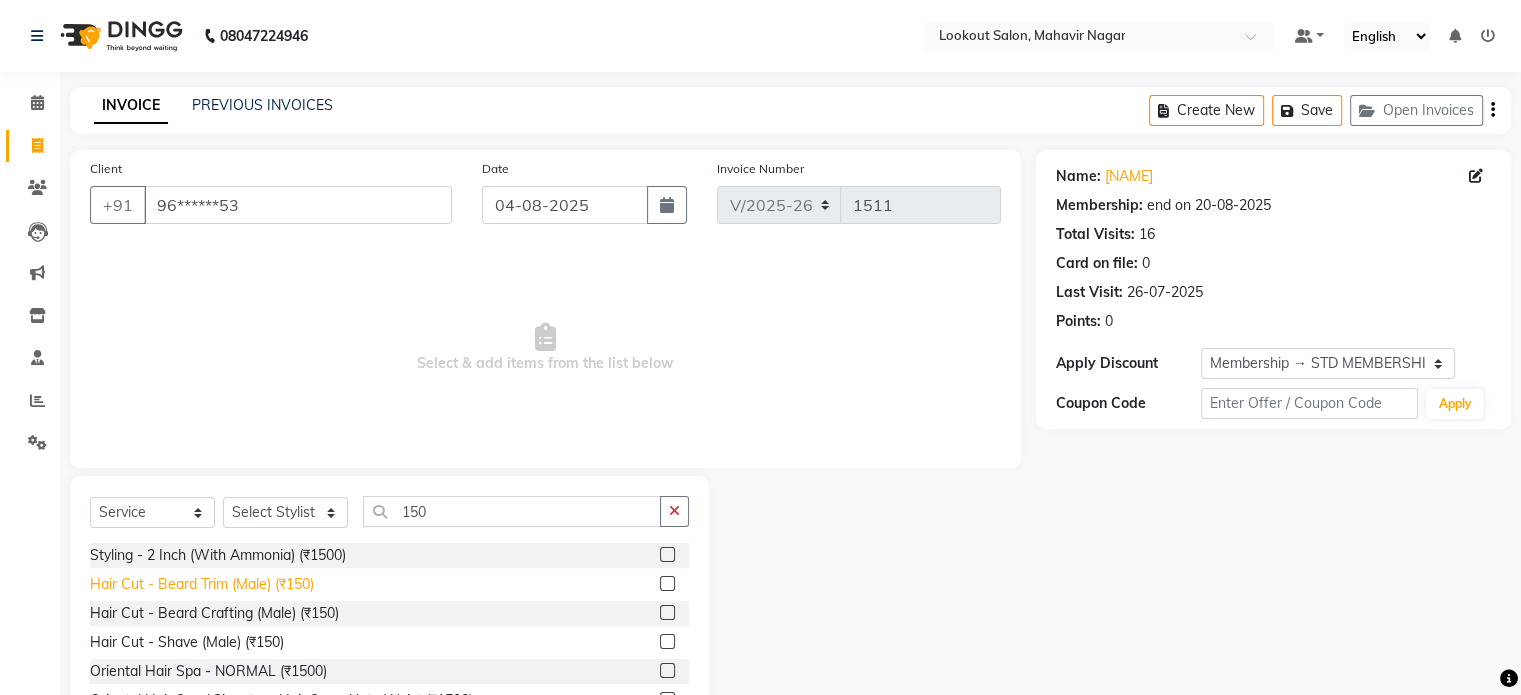 click on "Hair Cut - Beard Trim (Male) (₹150)" 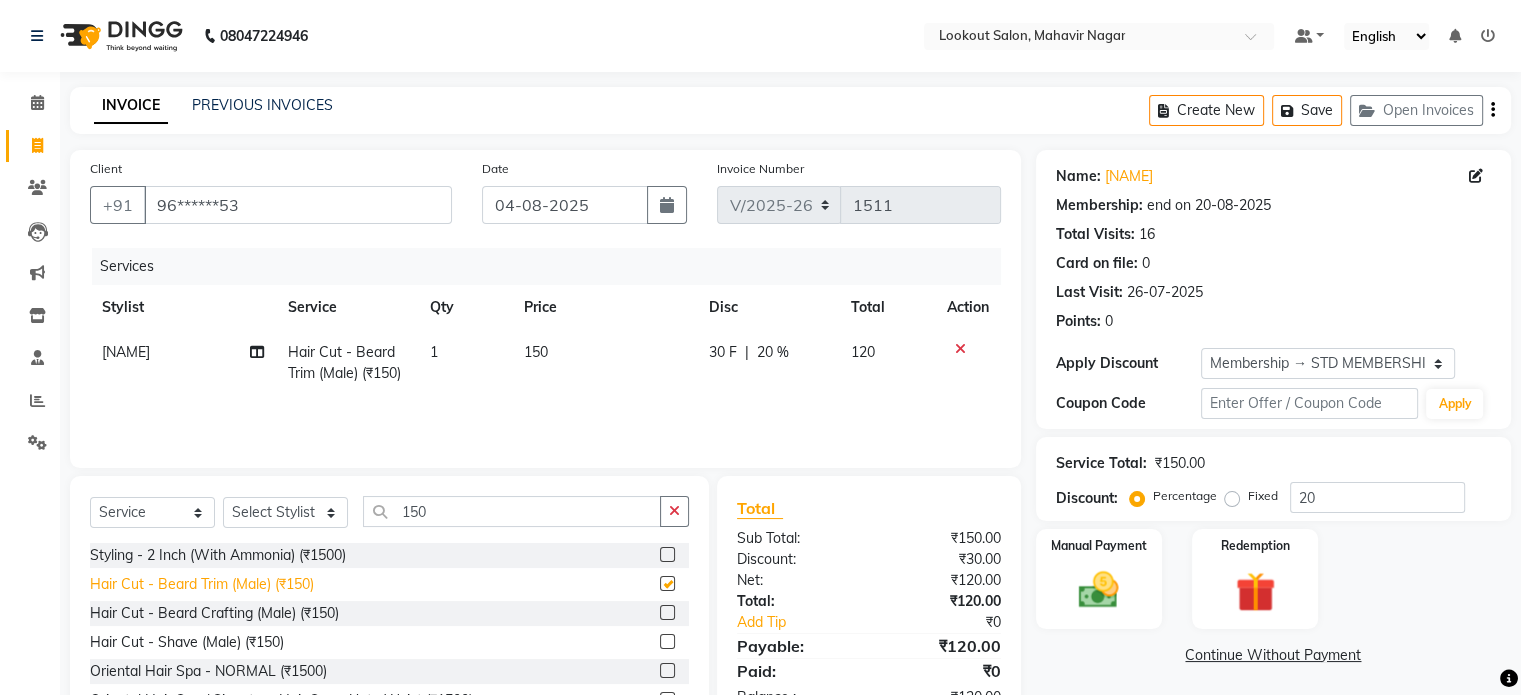 checkbox on "false" 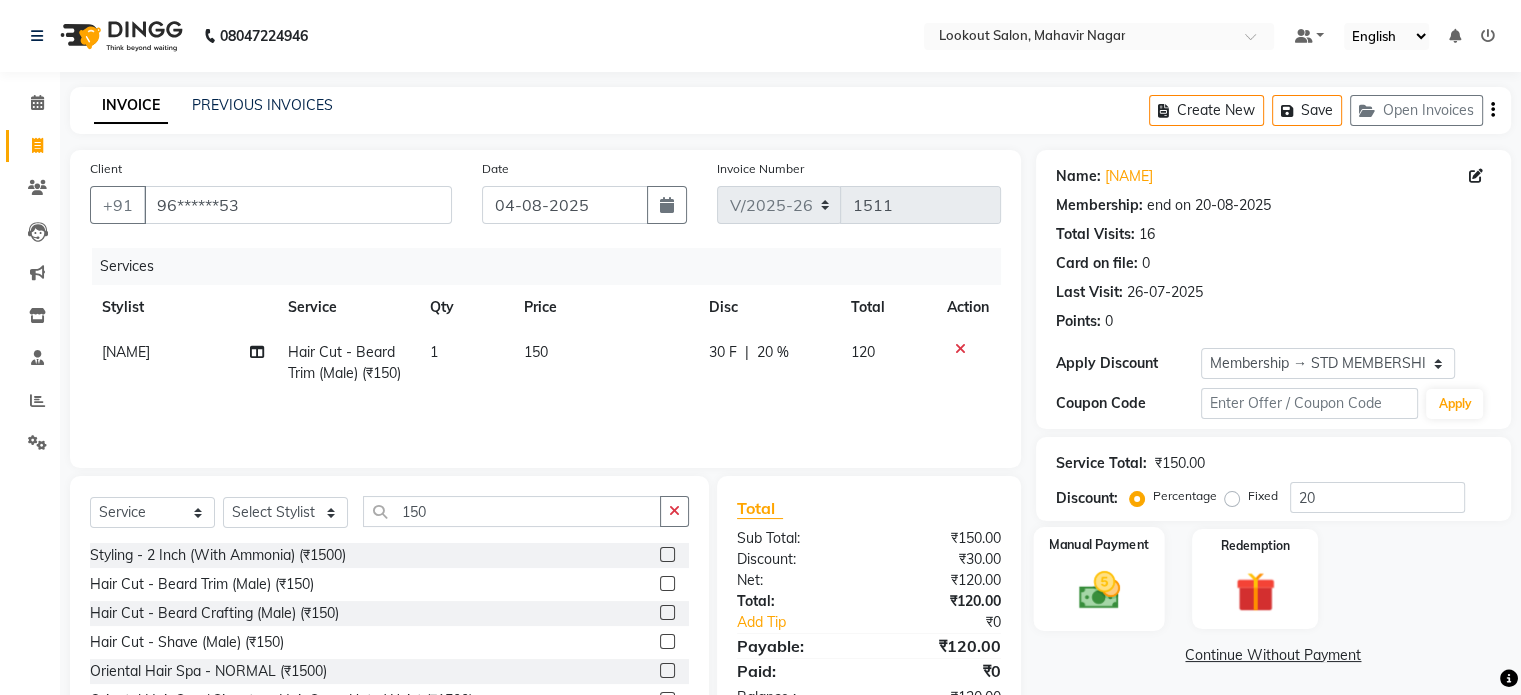 click 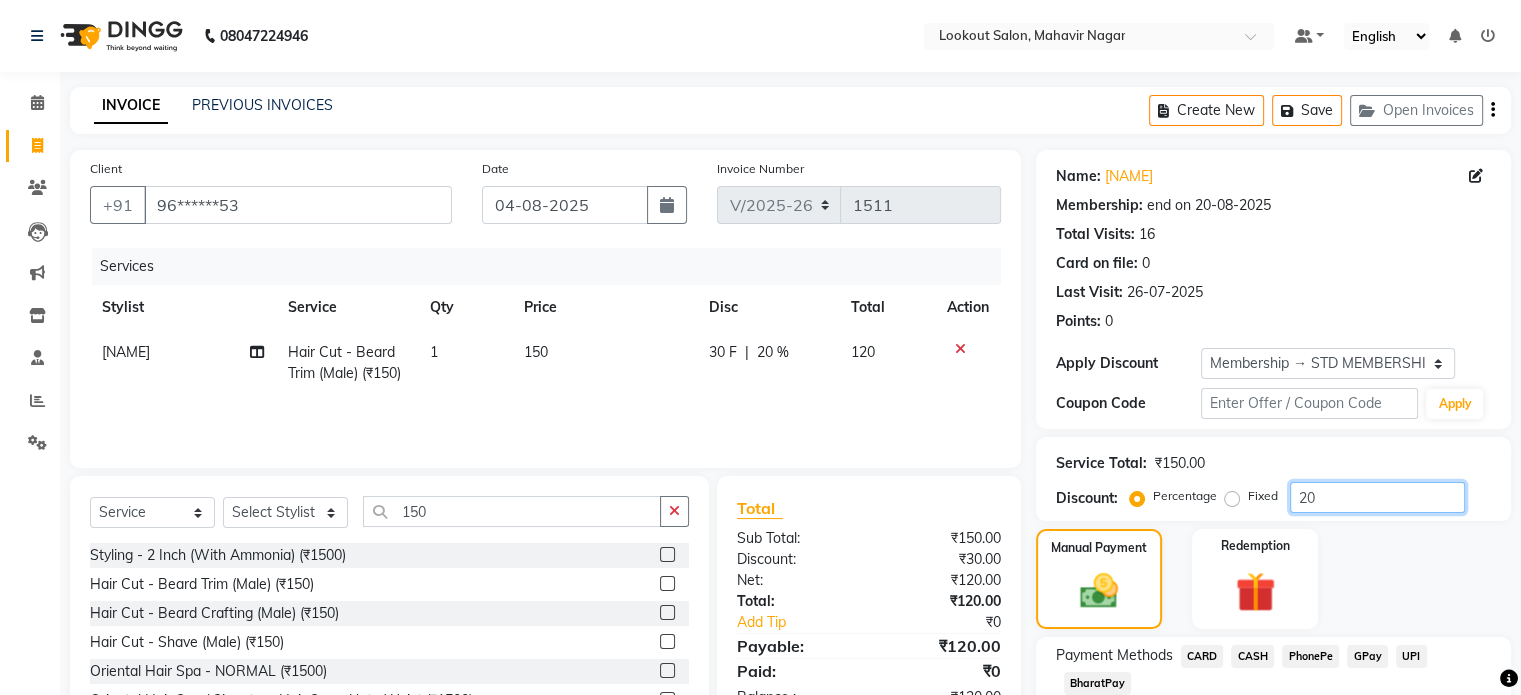 click on "20" 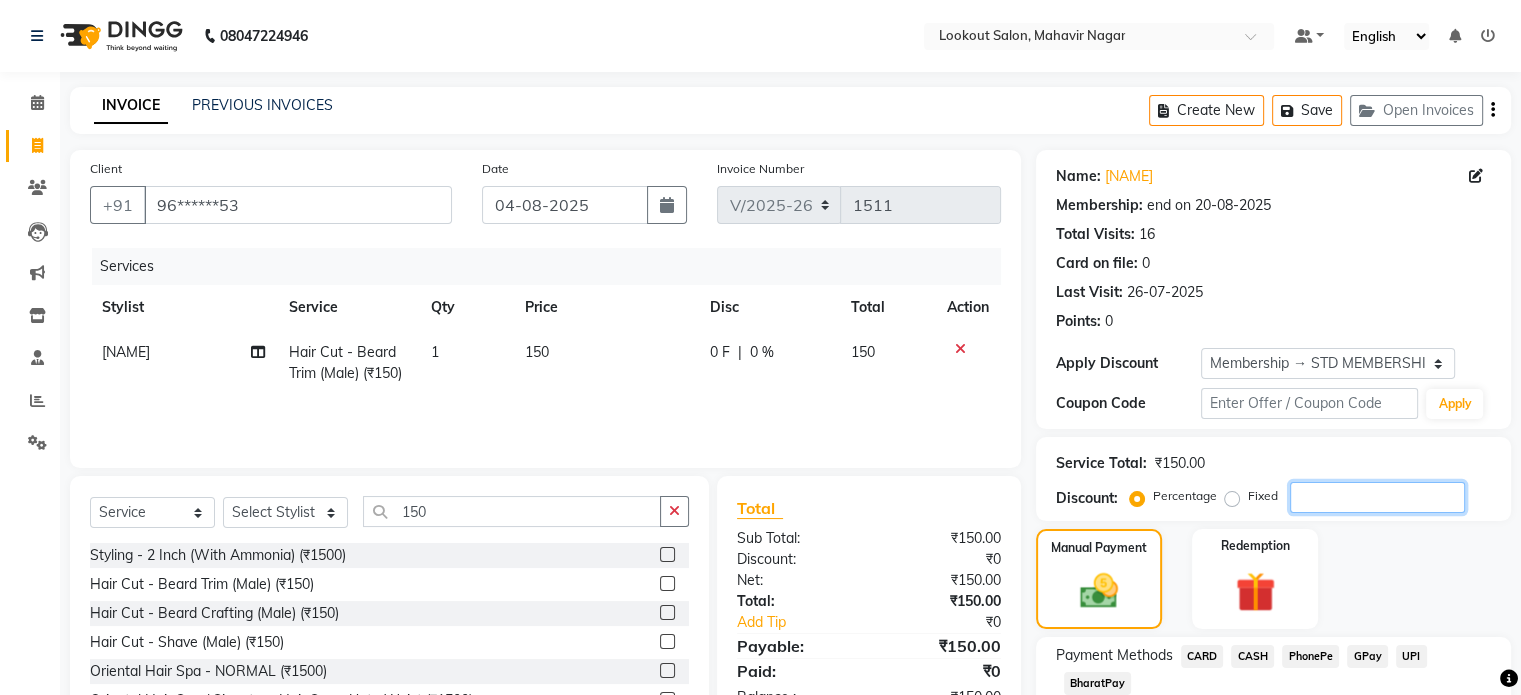 scroll, scrollTop: 132, scrollLeft: 0, axis: vertical 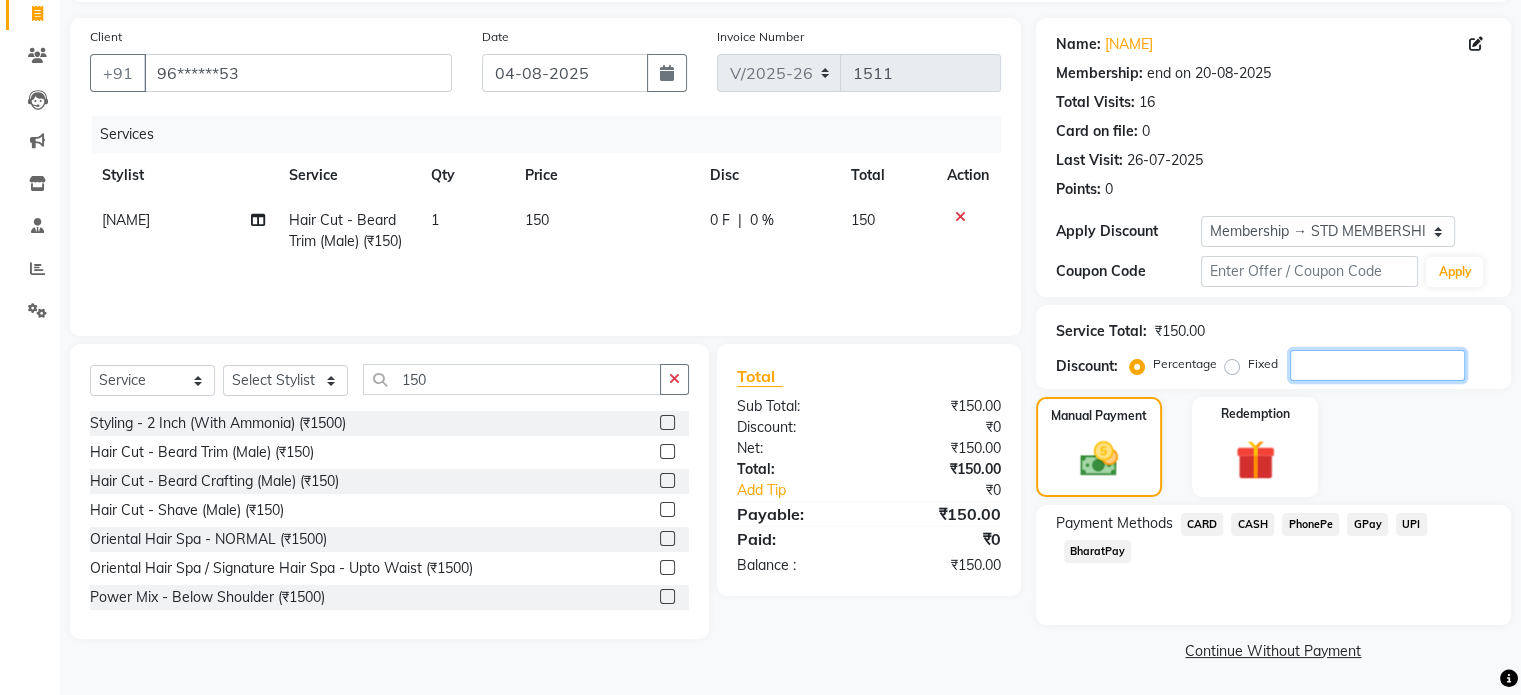 type 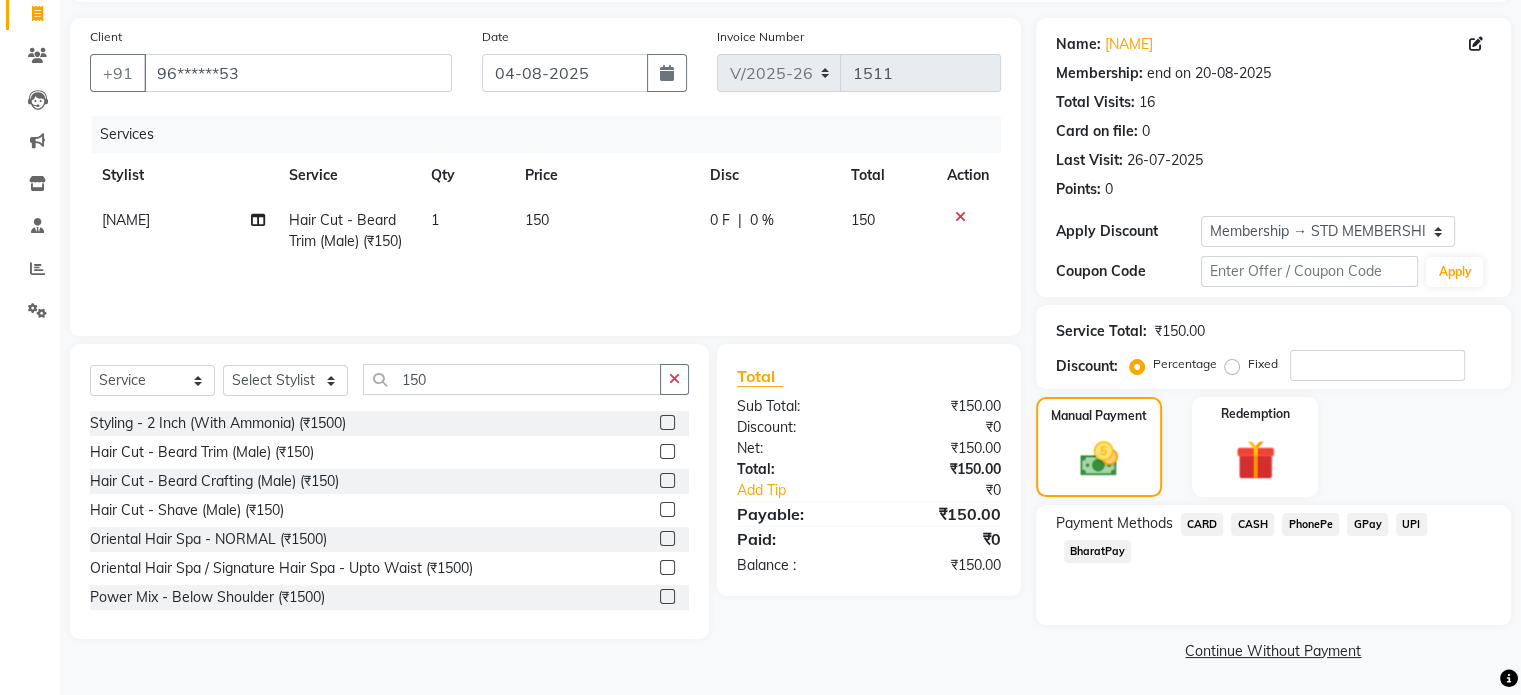 click on "GPay" 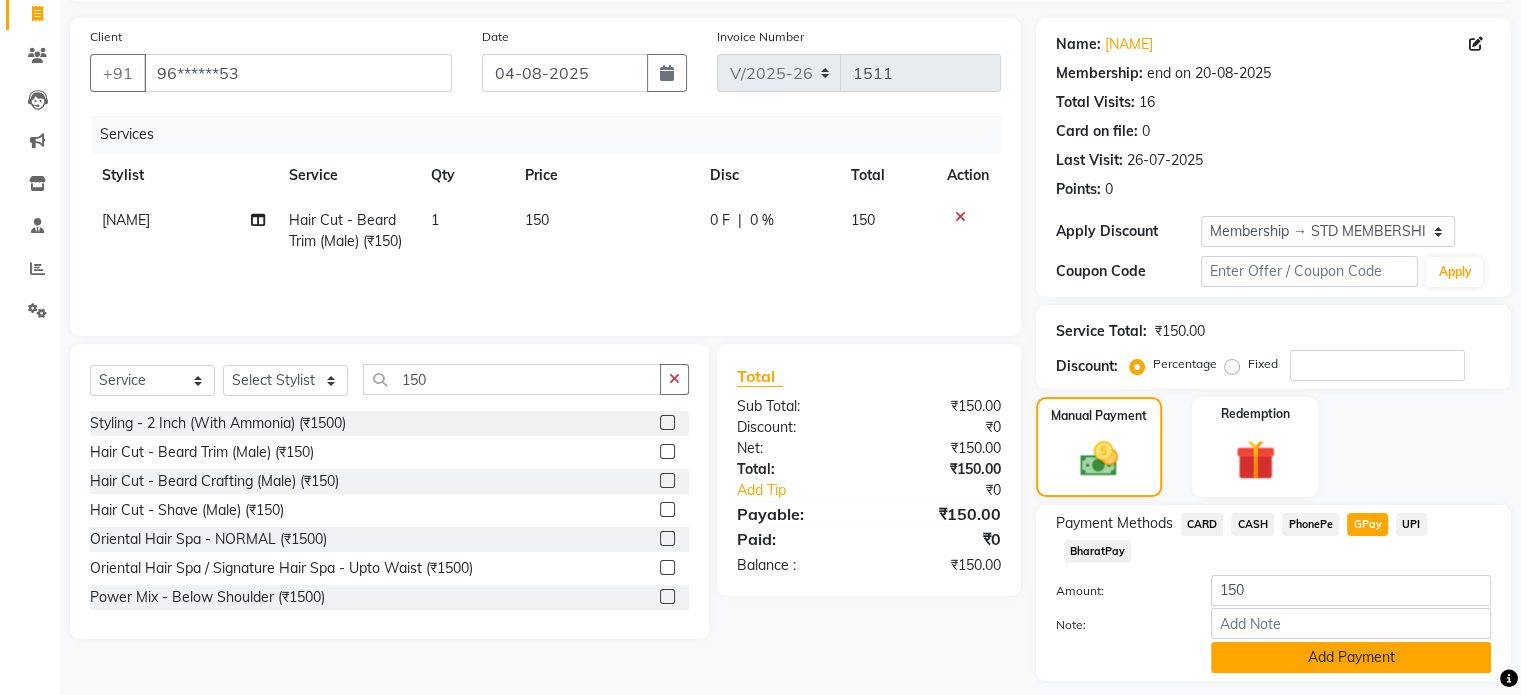click on "Add Payment" 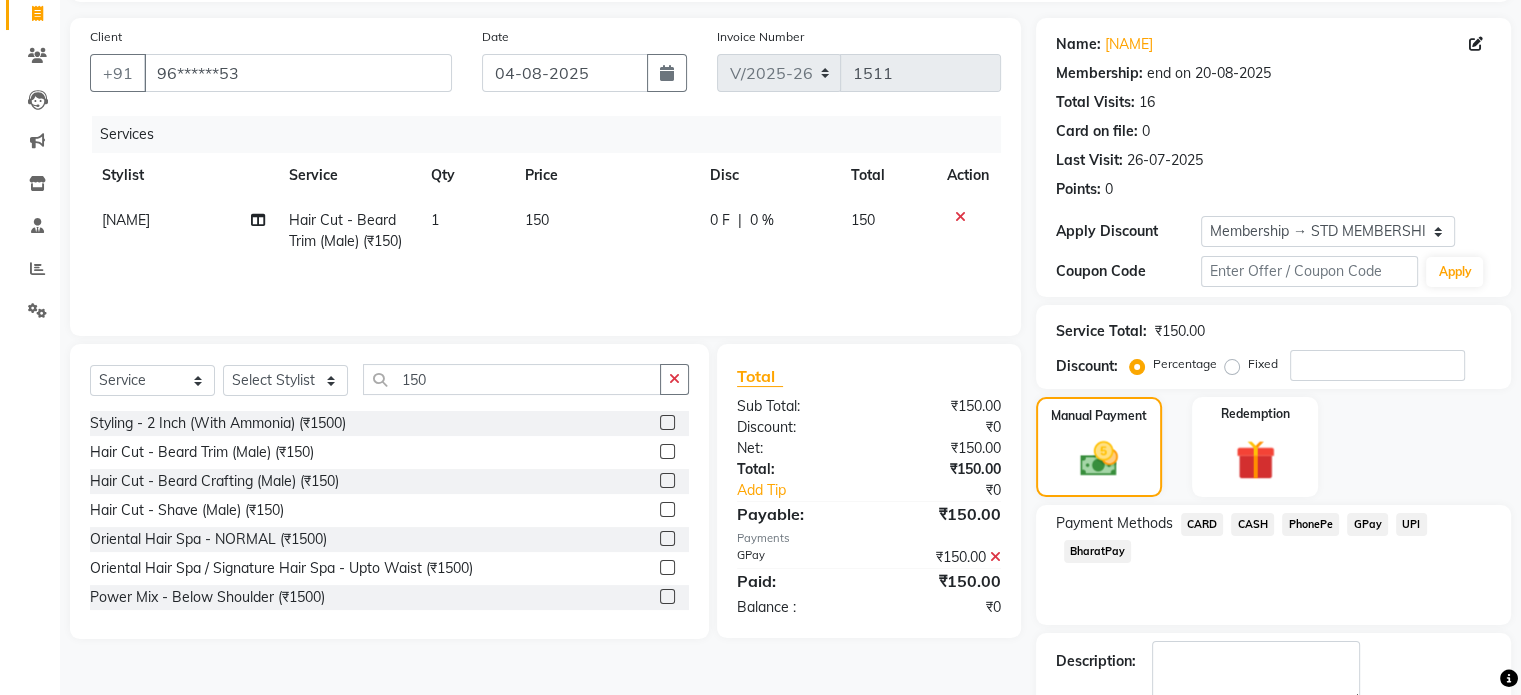 scroll, scrollTop: 244, scrollLeft: 0, axis: vertical 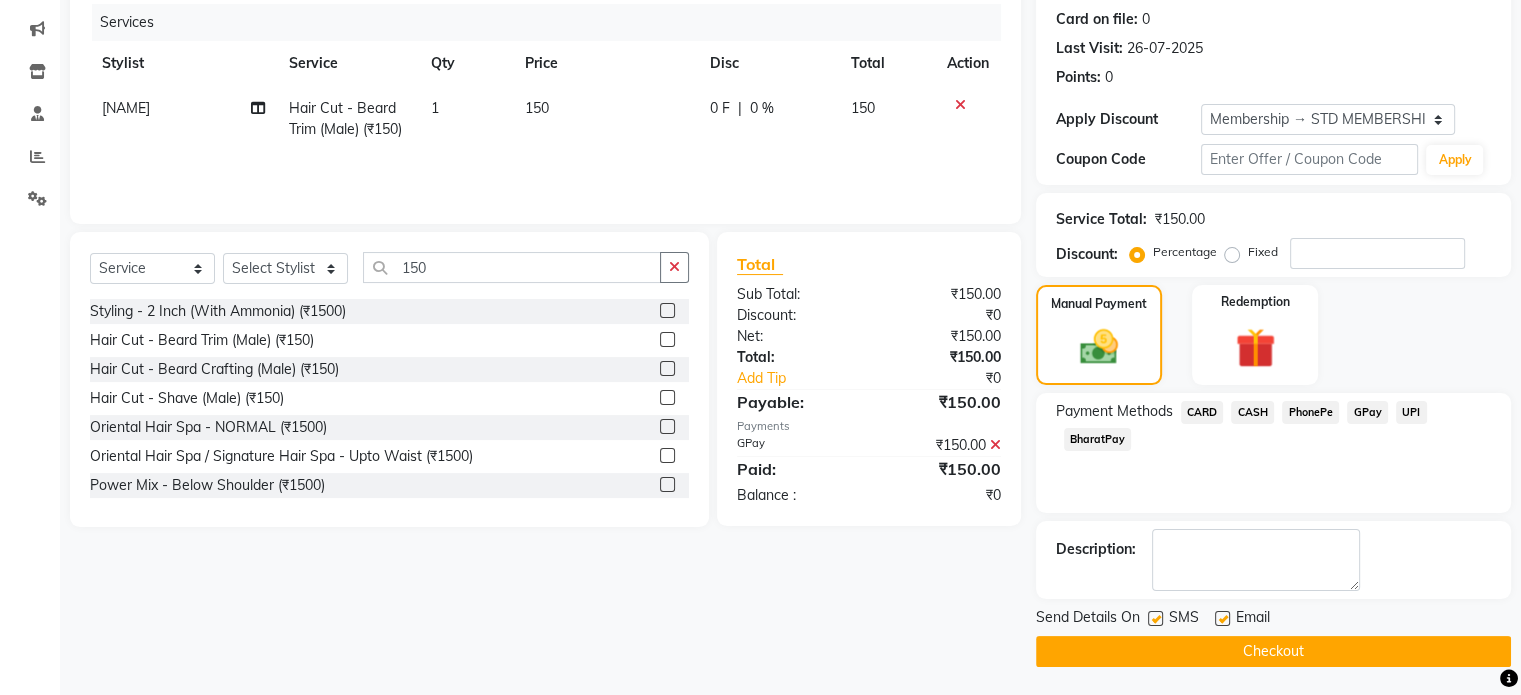 click on "Checkout" 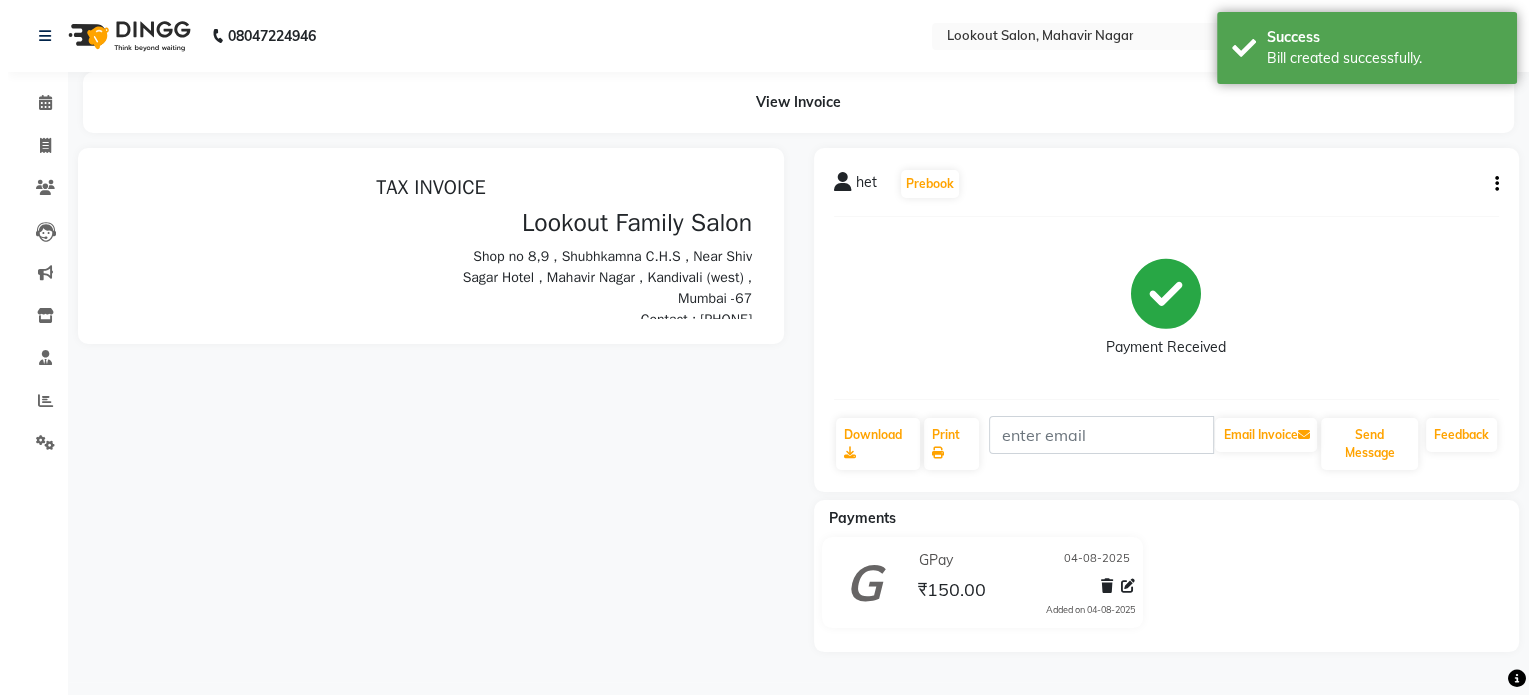 scroll, scrollTop: 0, scrollLeft: 0, axis: both 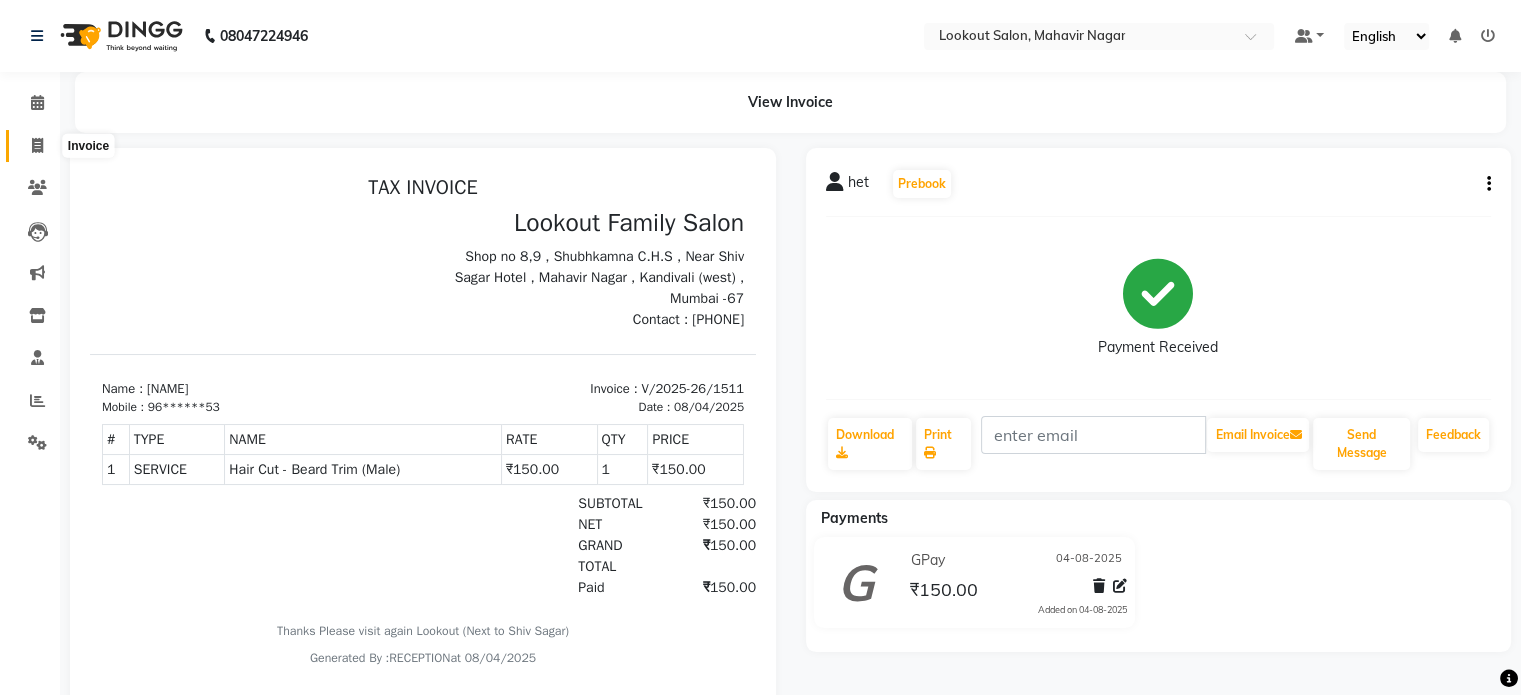 click 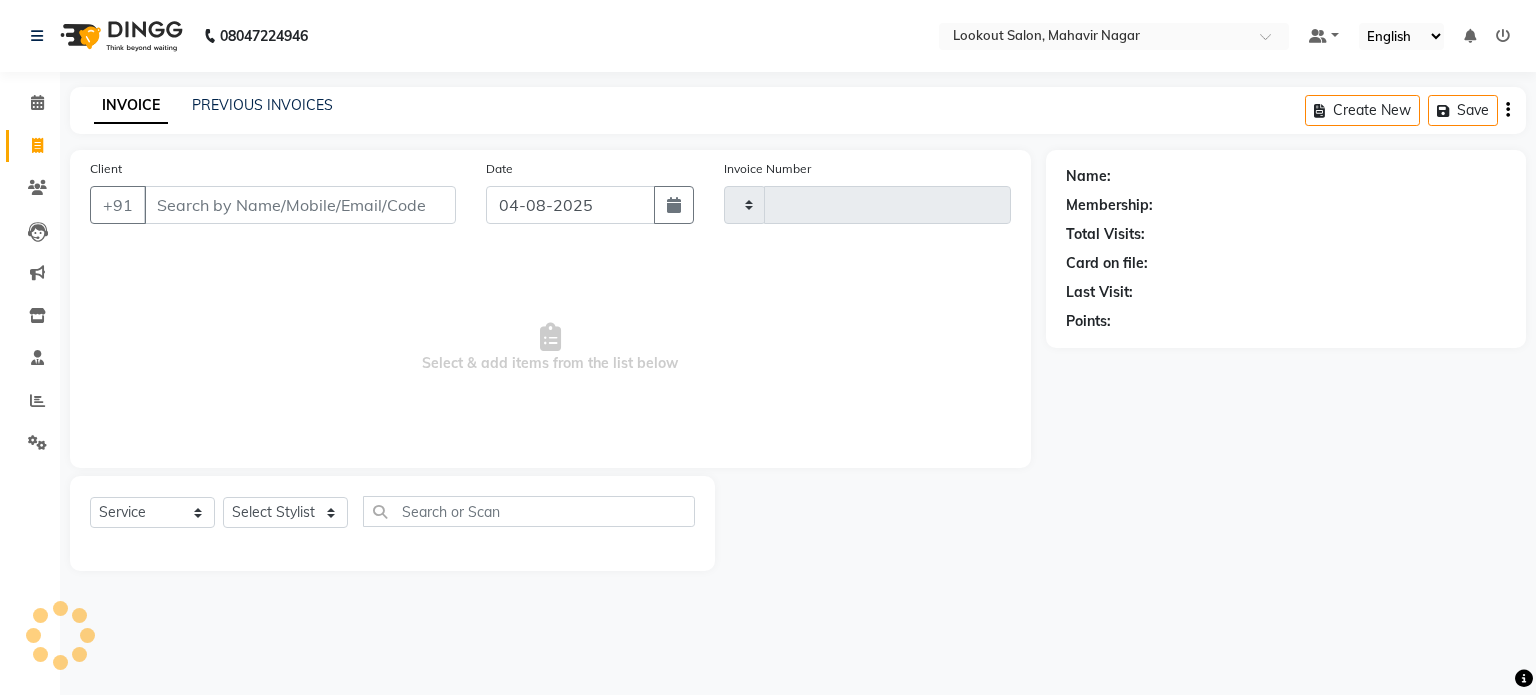 type on "1512" 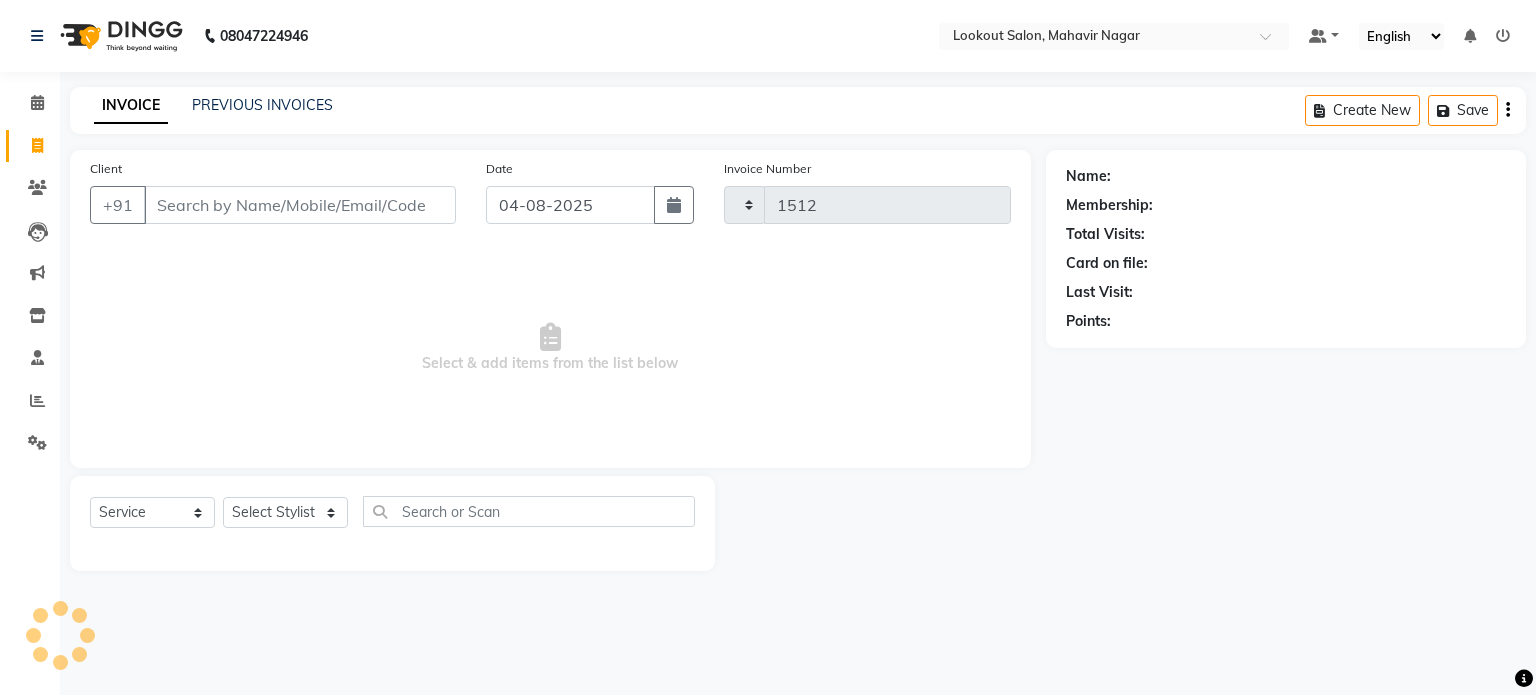 select on "150" 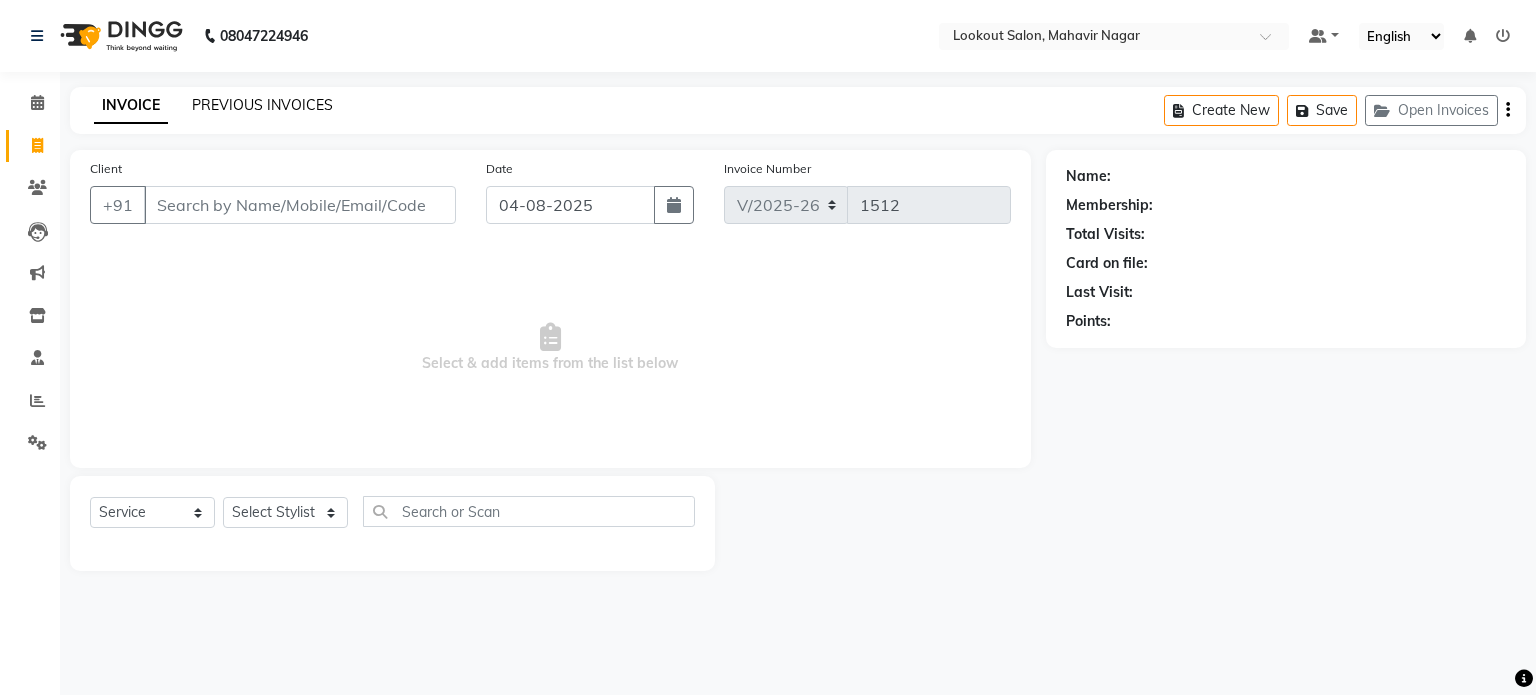 click on "PREVIOUS INVOICES" 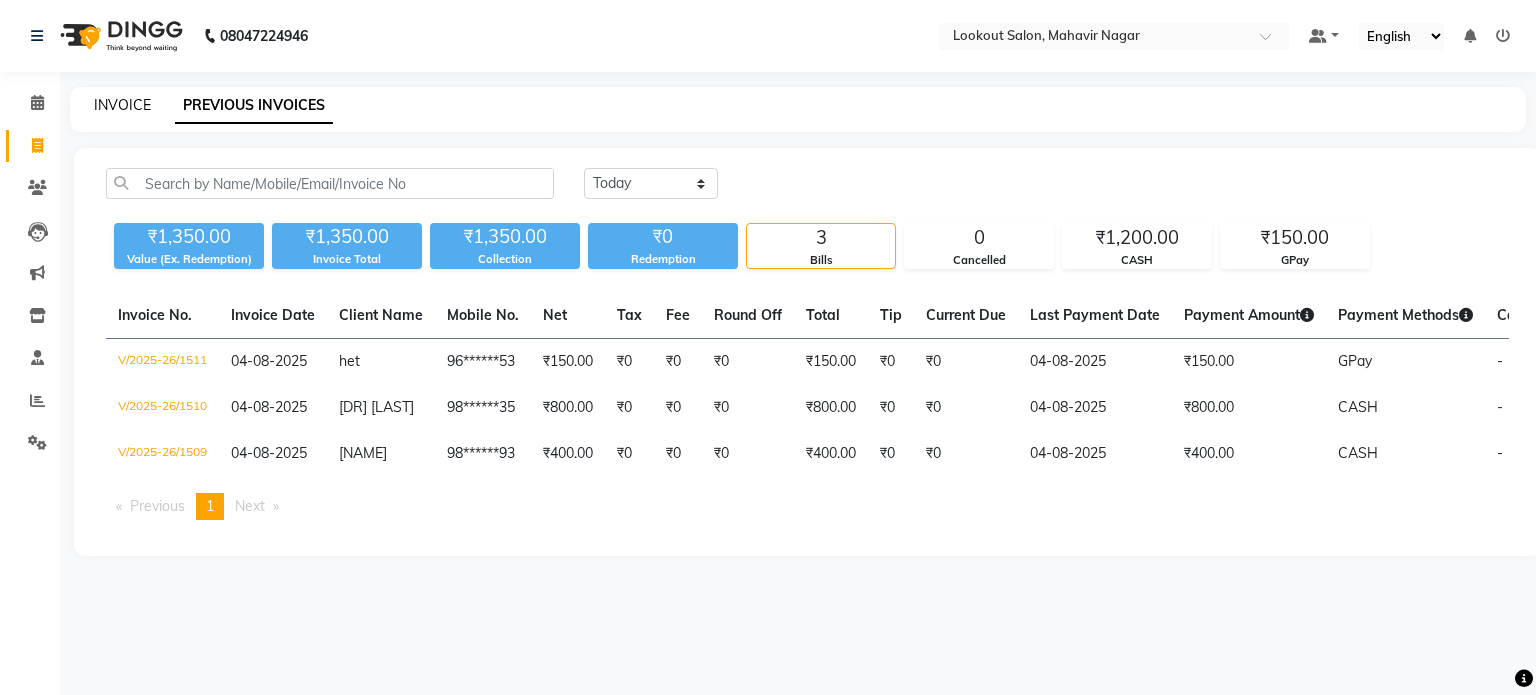 click on "INVOICE" 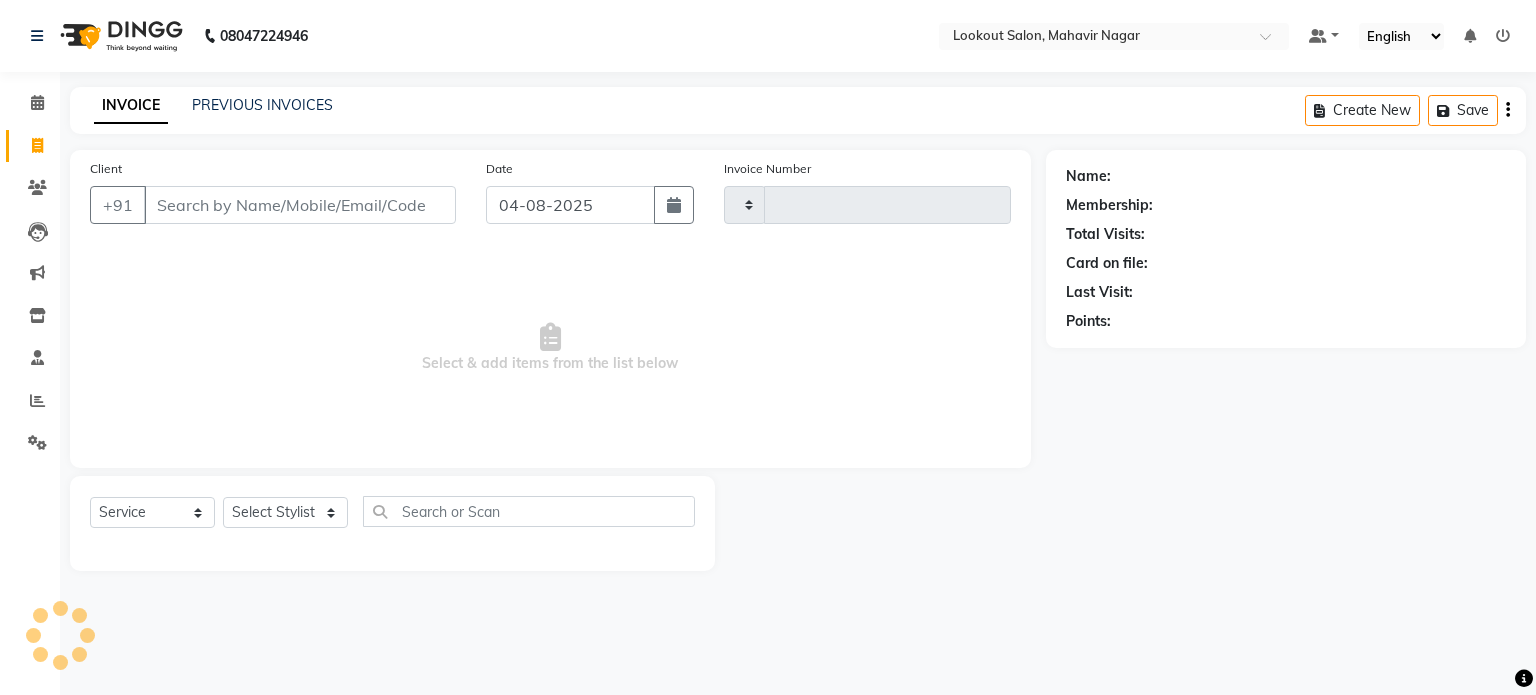 type on "1512" 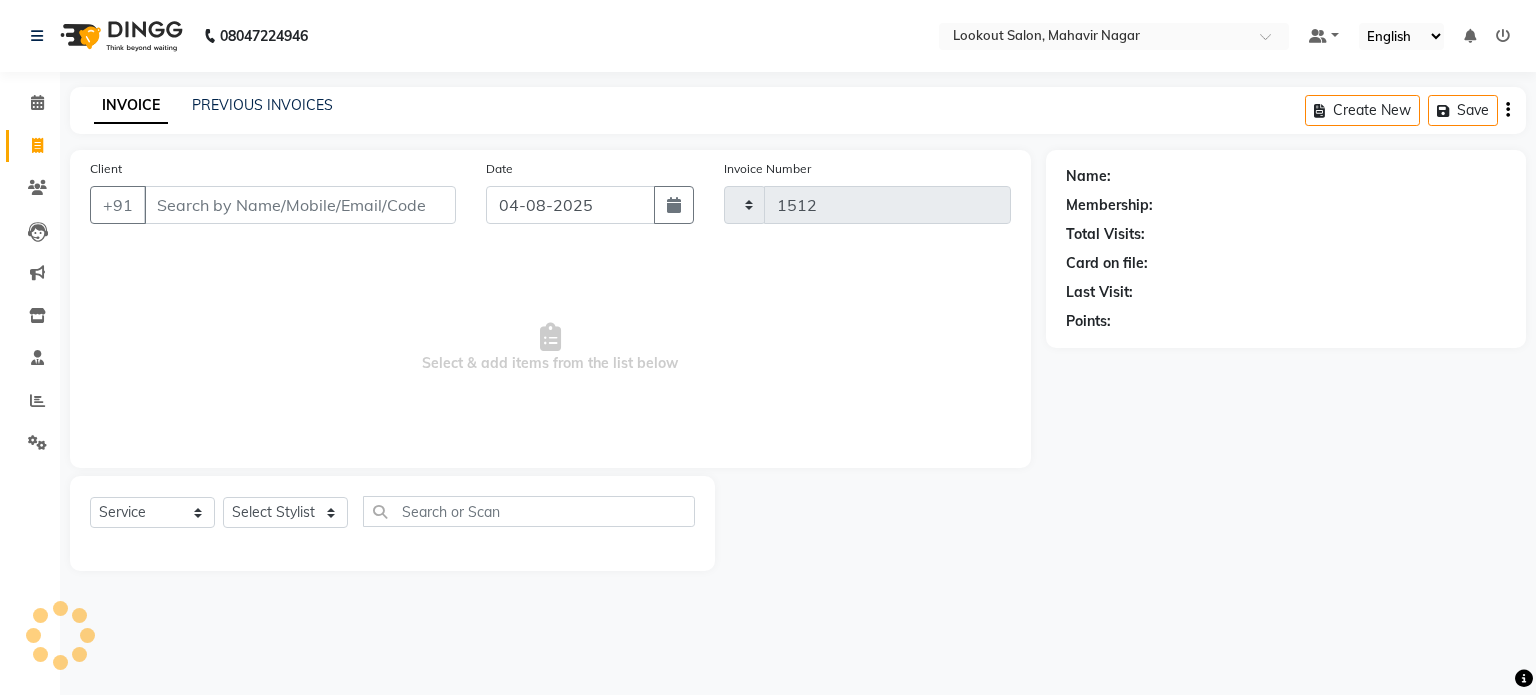 select on "150" 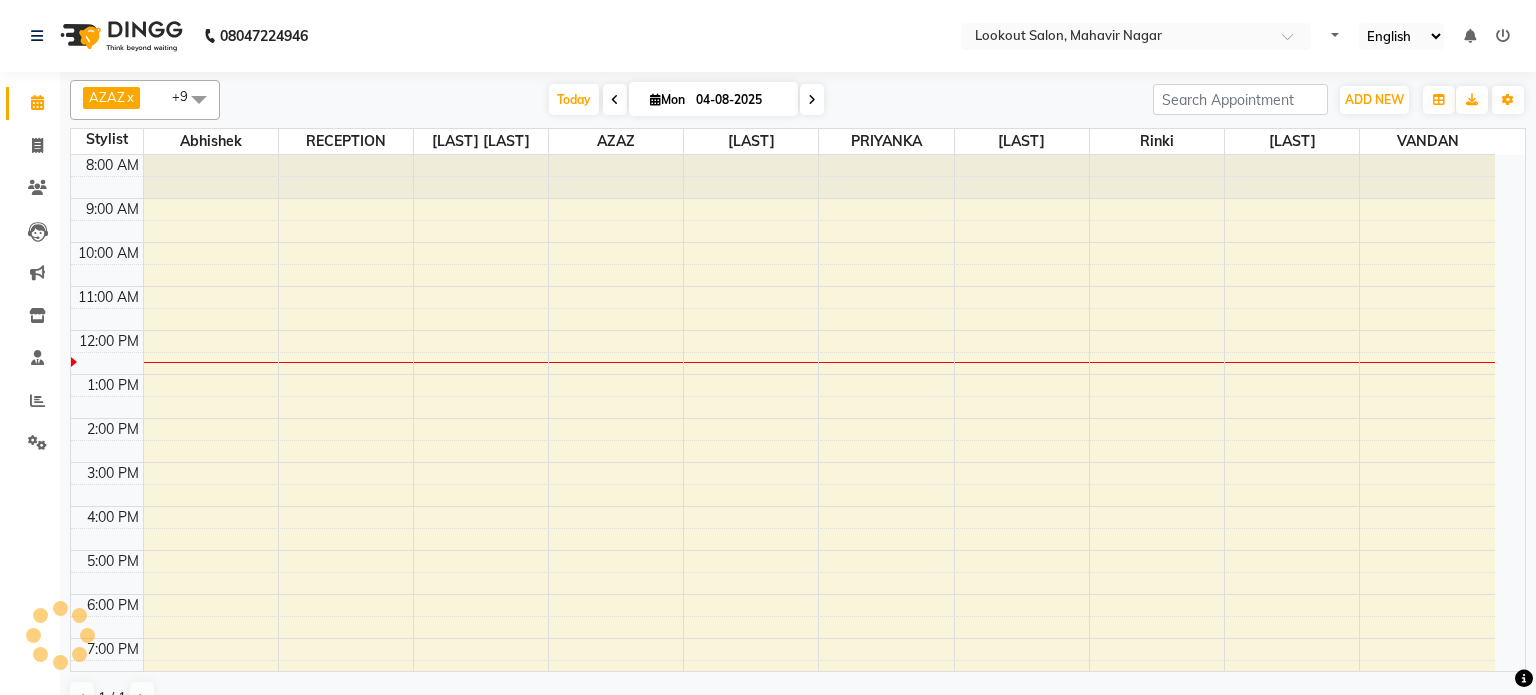 scroll, scrollTop: 0, scrollLeft: 0, axis: both 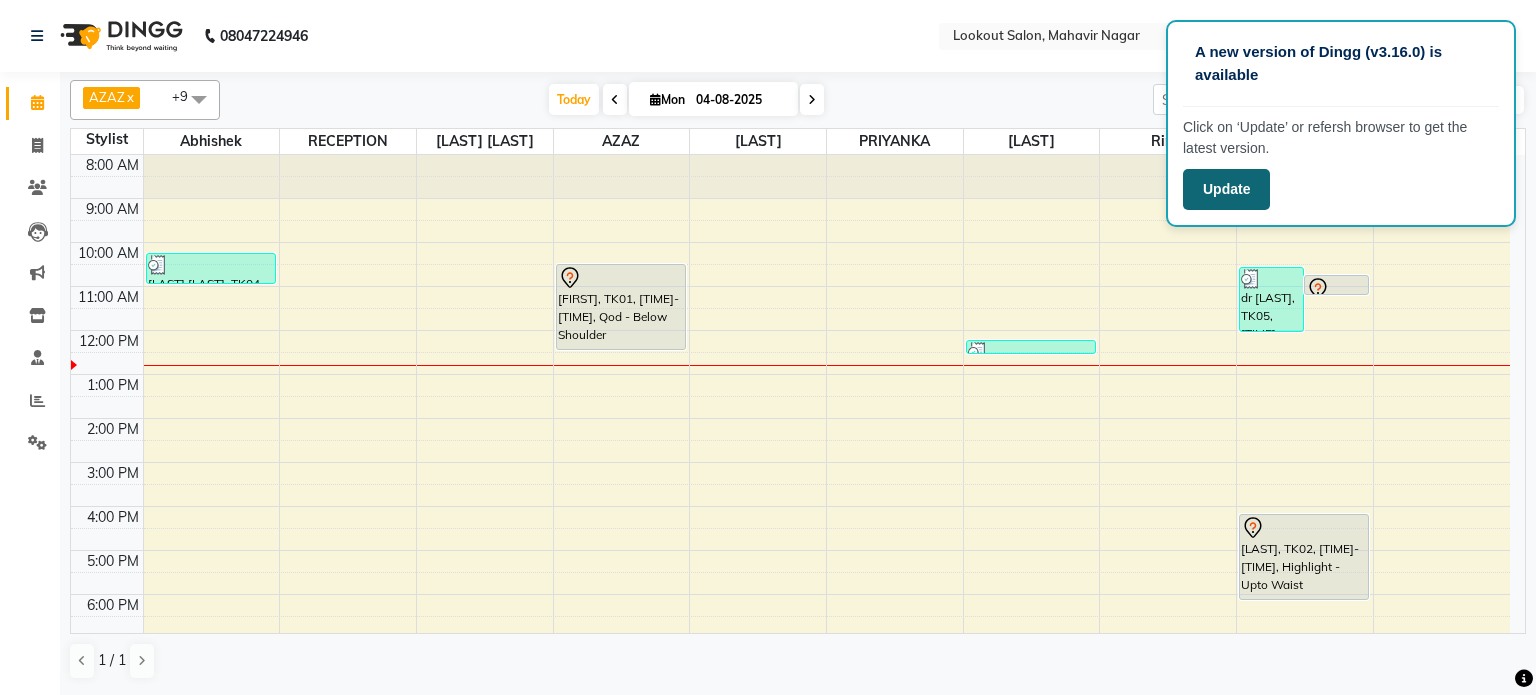 click on "Update" 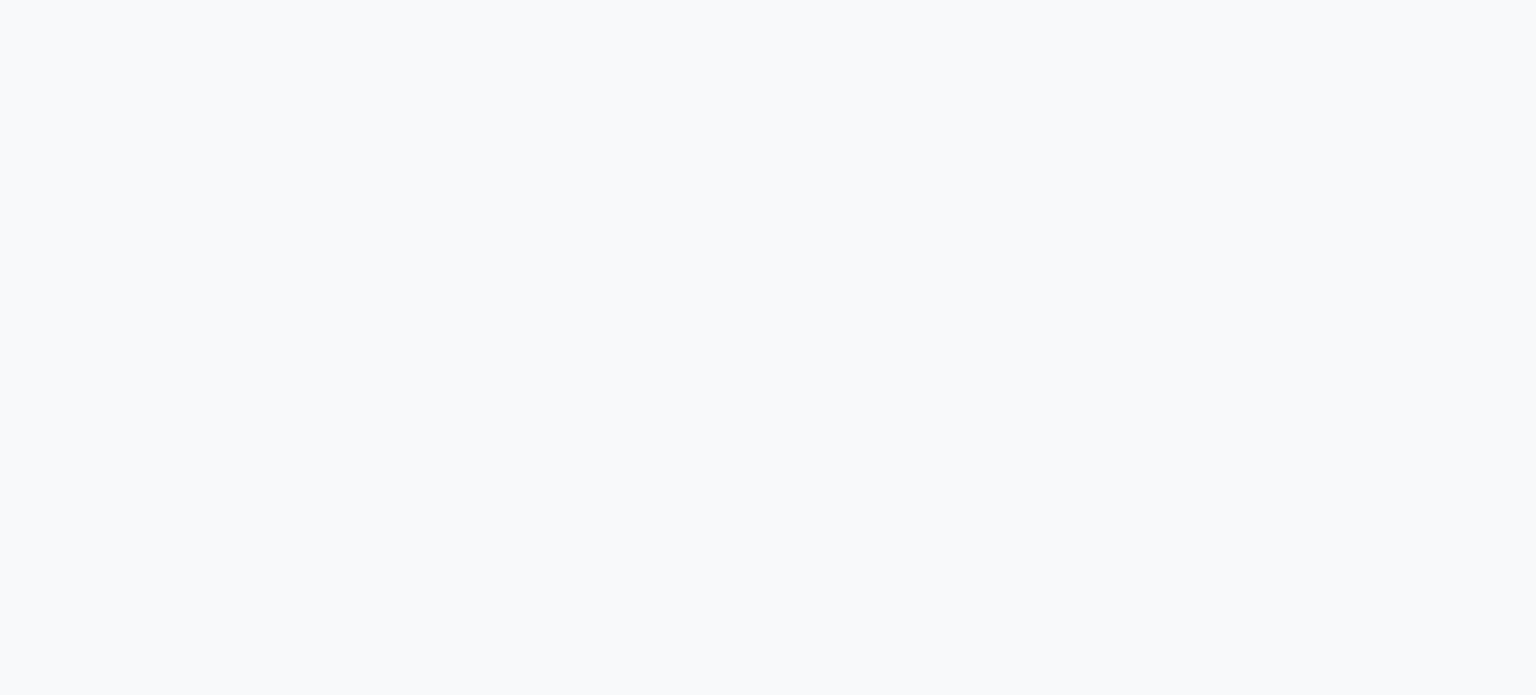 scroll, scrollTop: 0, scrollLeft: 0, axis: both 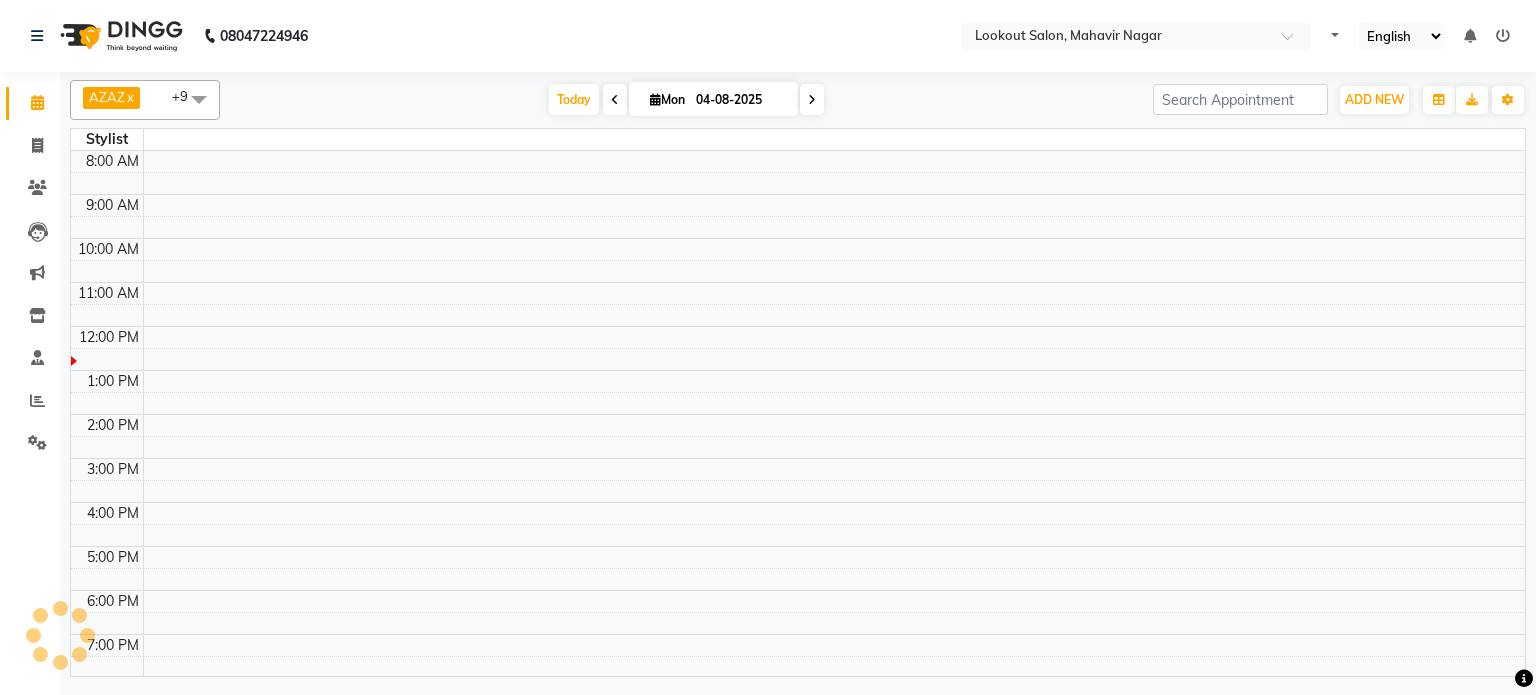 select on "en" 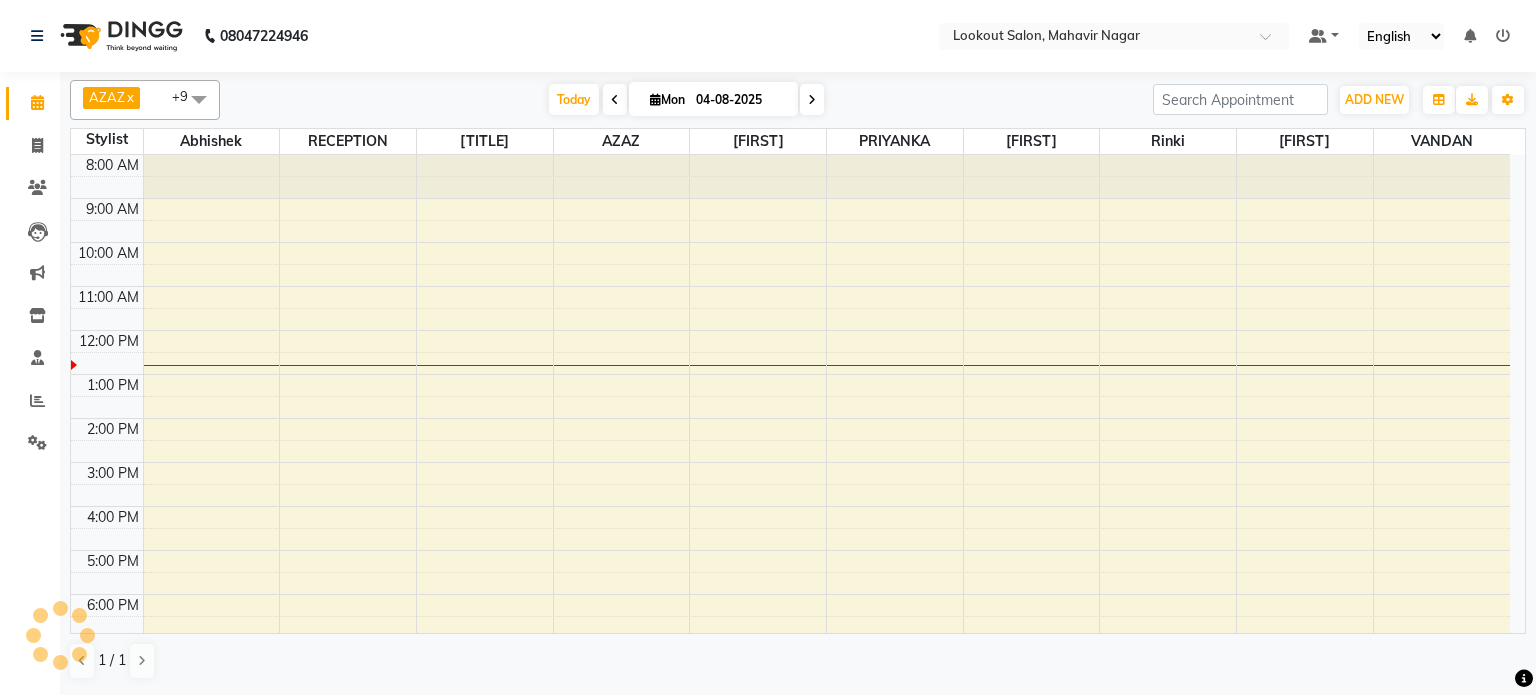 scroll, scrollTop: 0, scrollLeft: 0, axis: both 